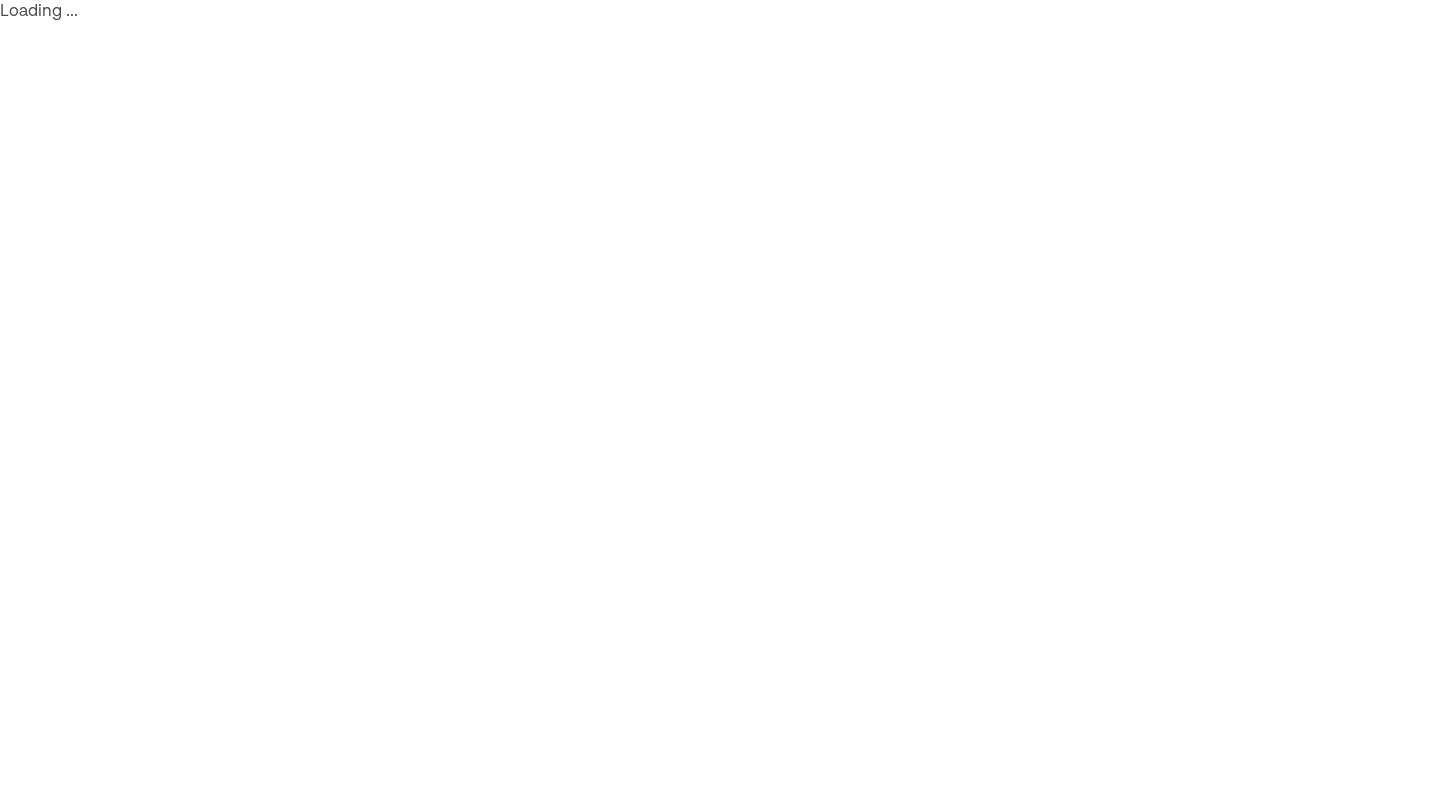 scroll, scrollTop: 0, scrollLeft: 0, axis: both 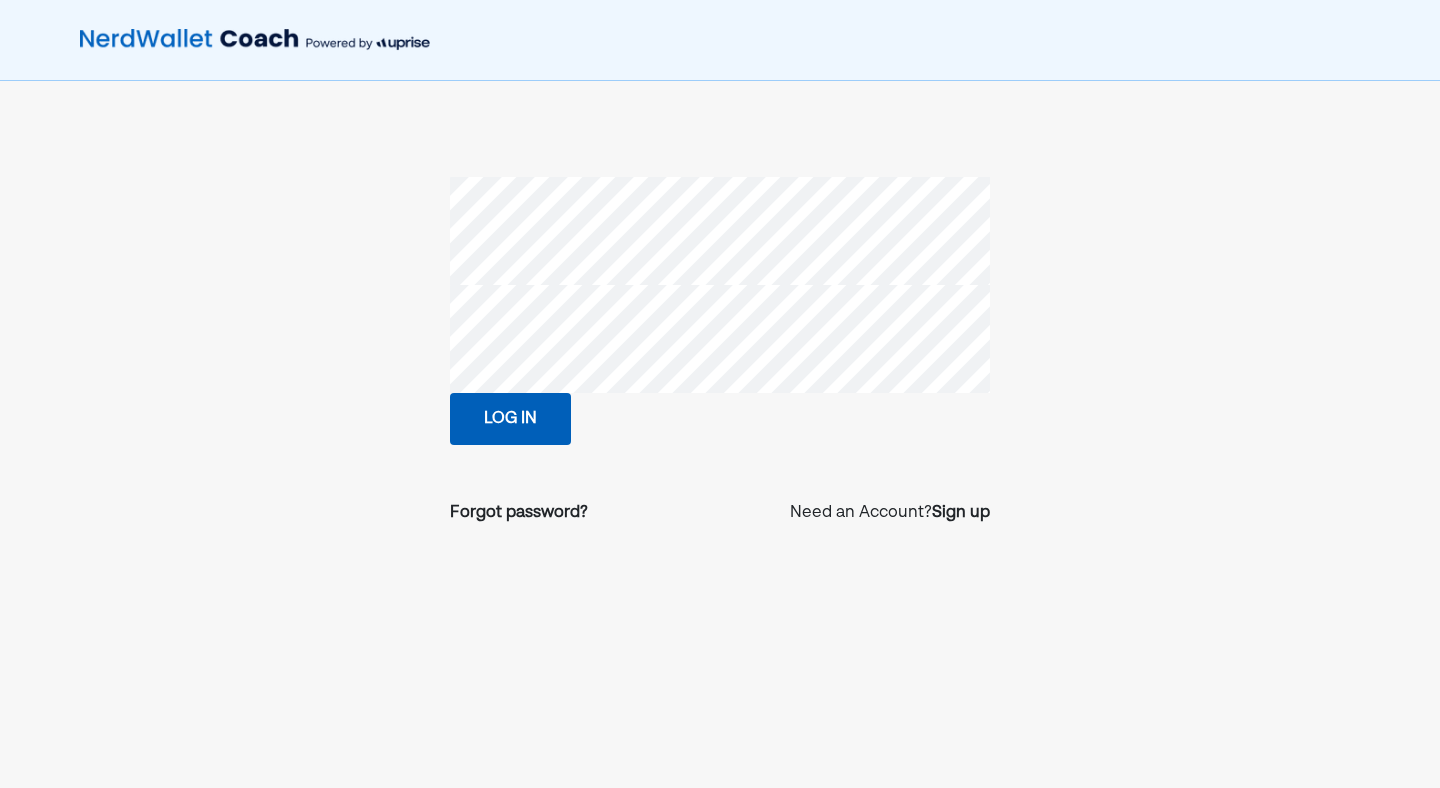 click on "Log in" at bounding box center [510, 419] 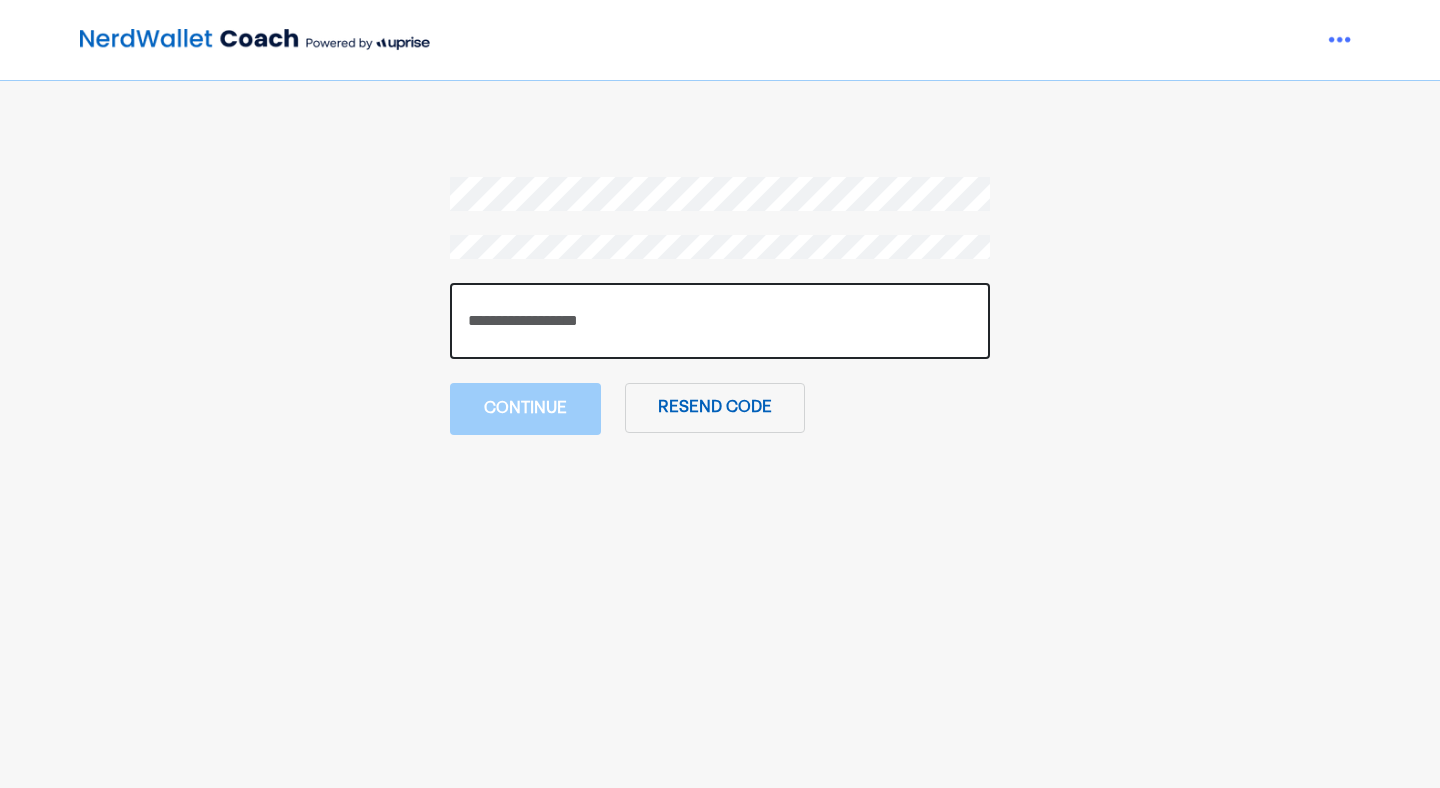 click at bounding box center [720, 321] 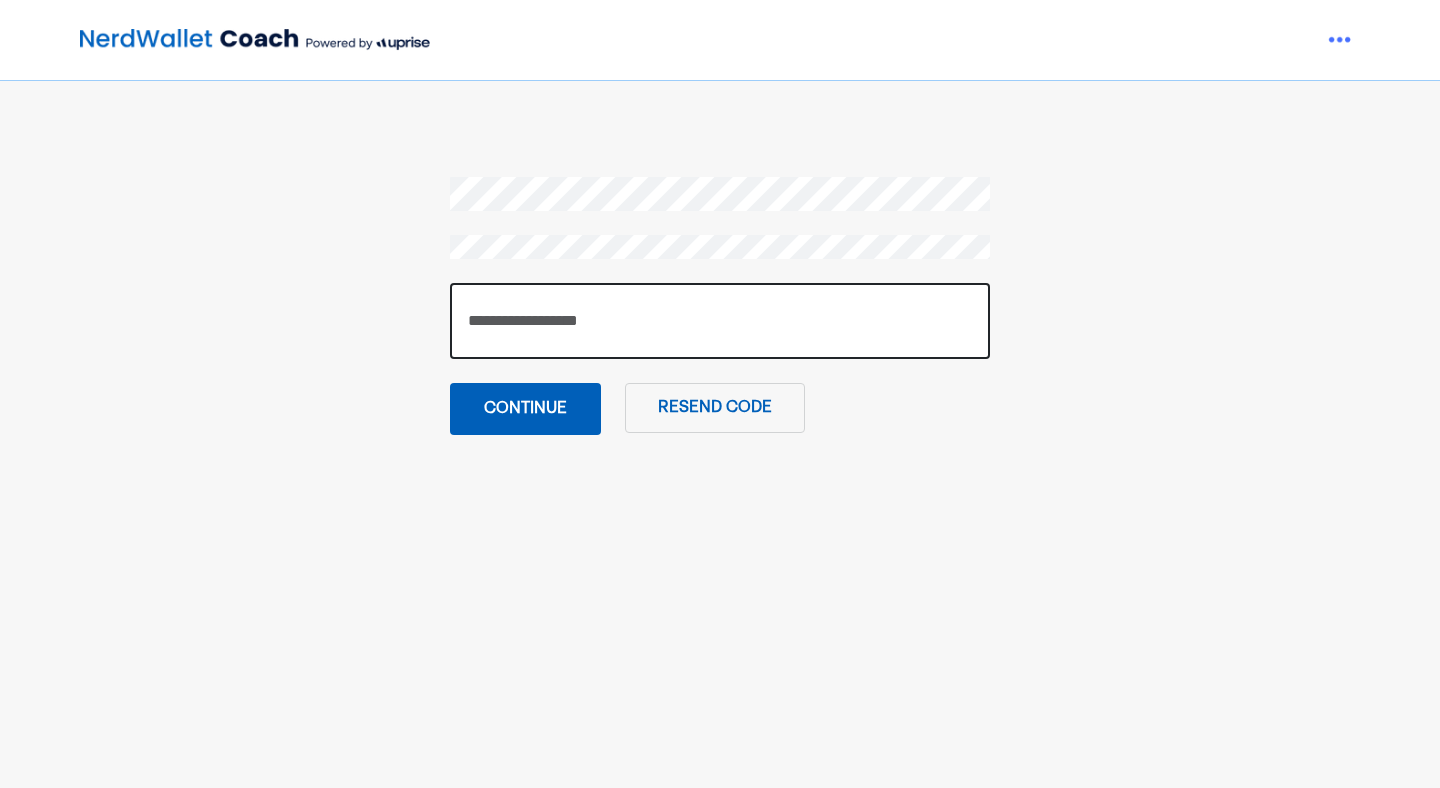type on "******" 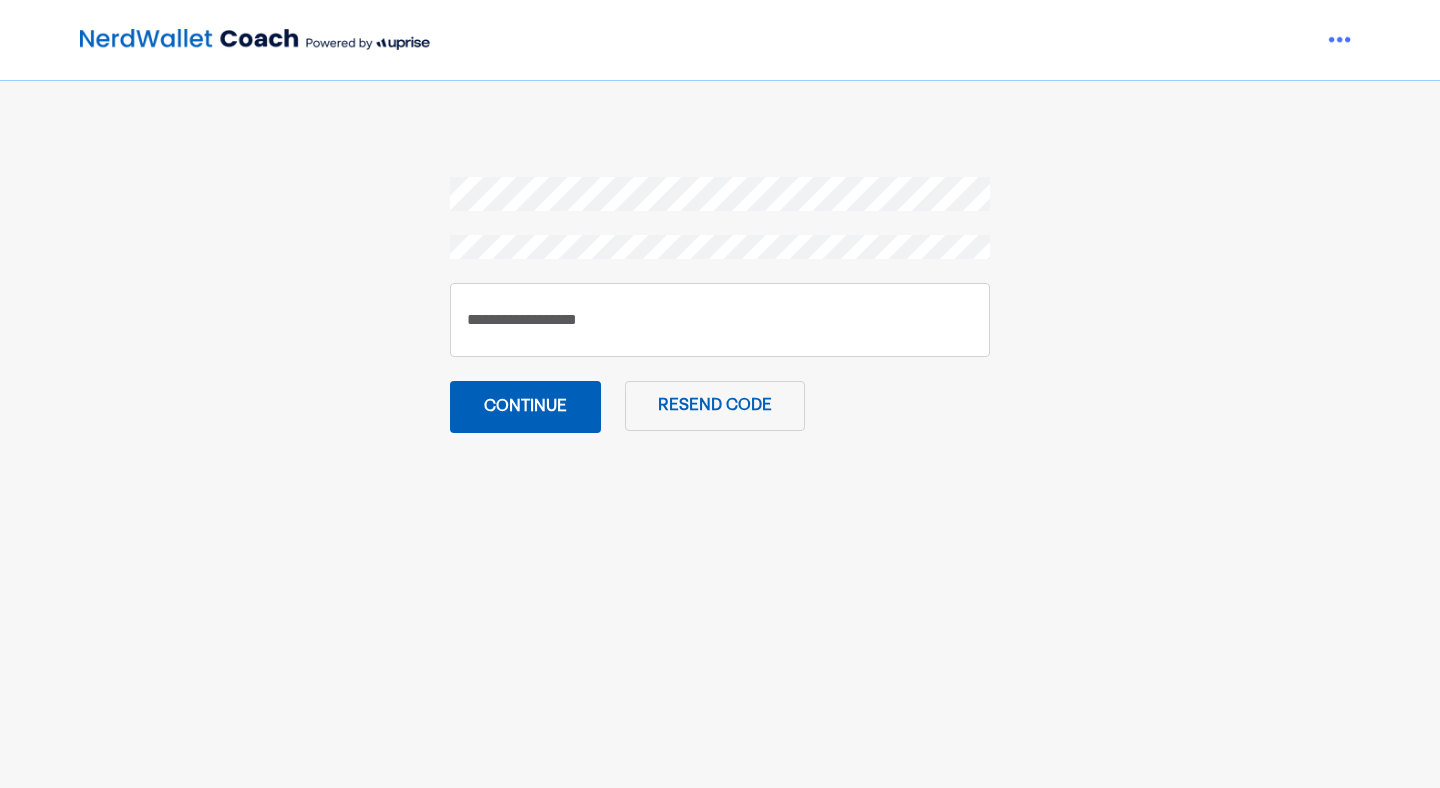 click on "Continue" at bounding box center (525, 407) 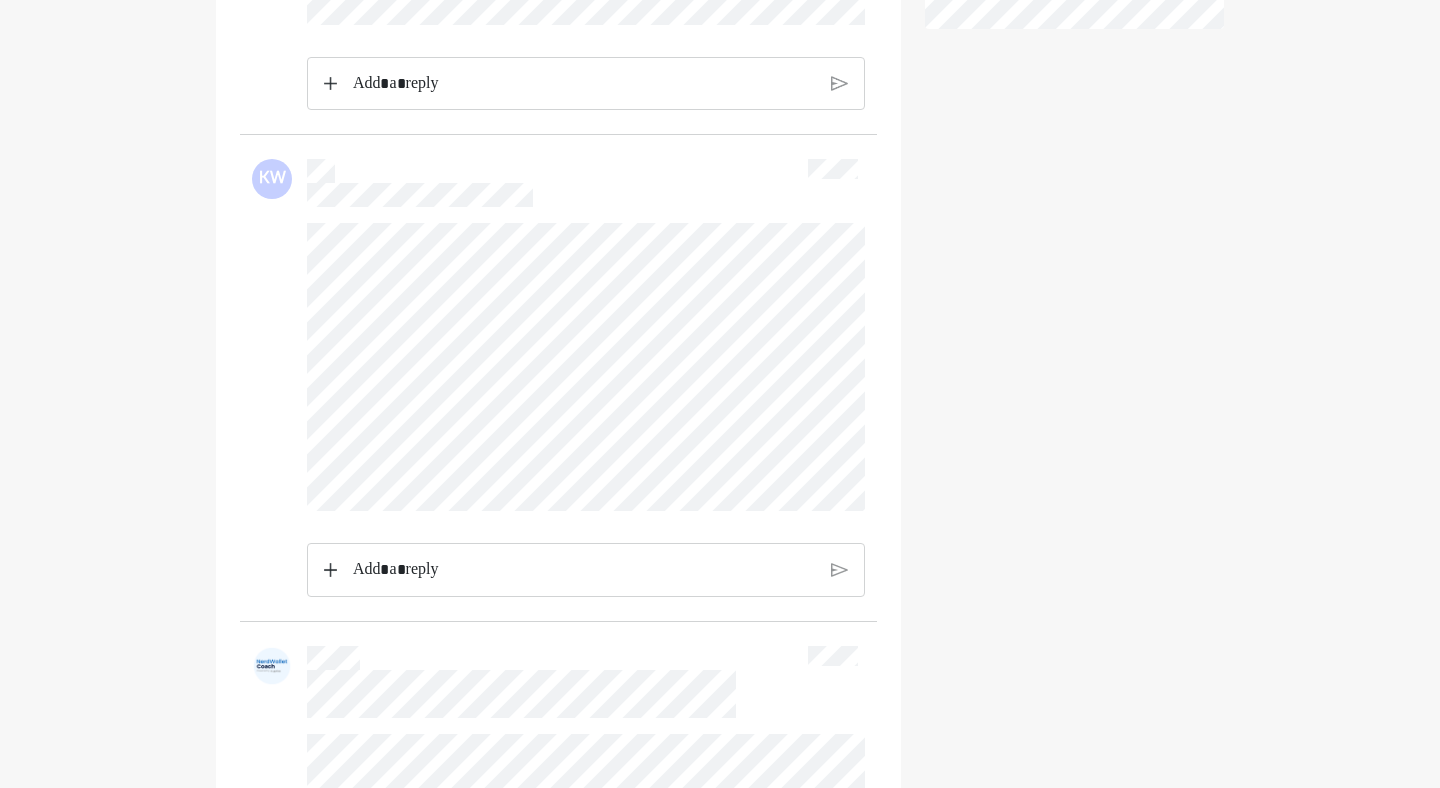 scroll, scrollTop: 0, scrollLeft: 0, axis: both 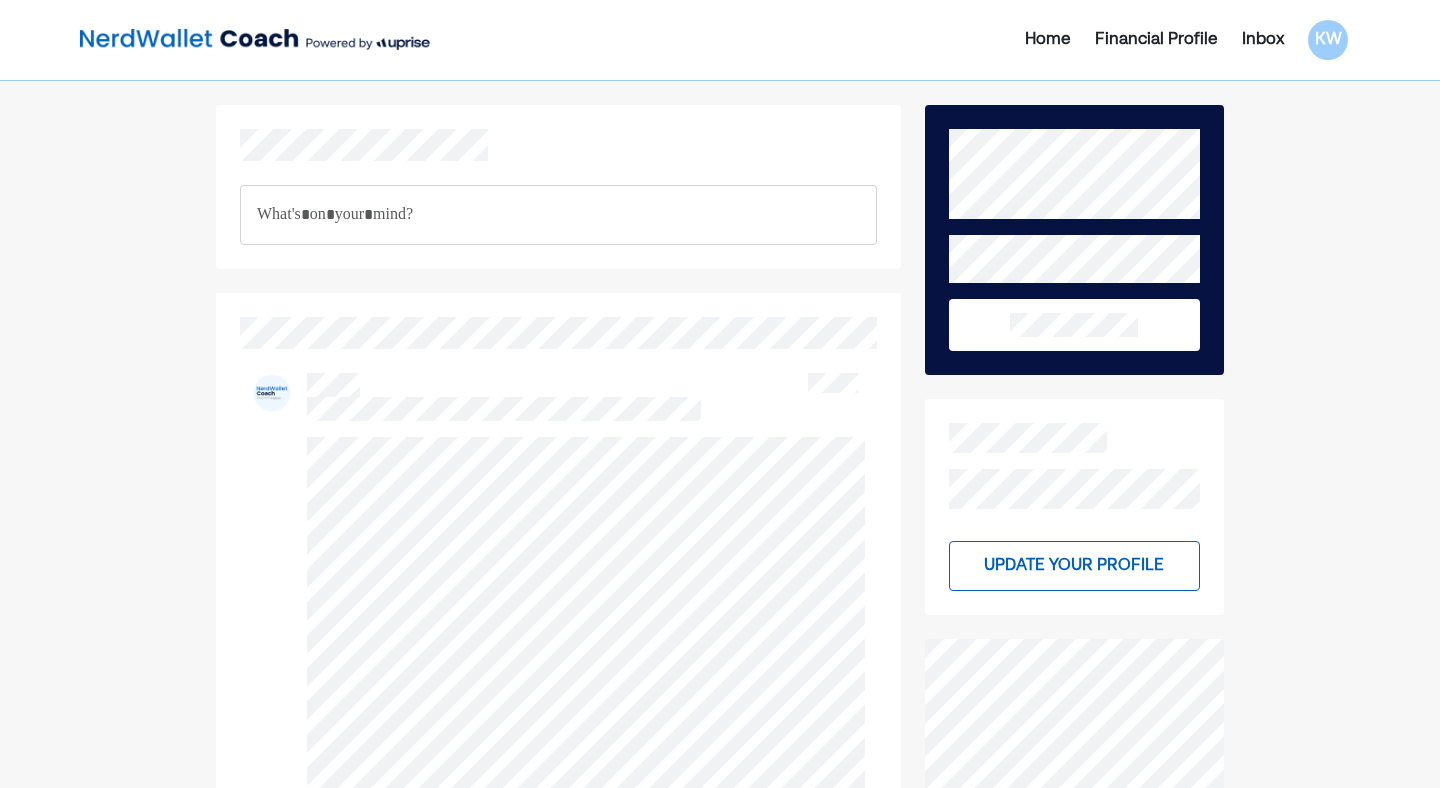 click at bounding box center [255, 40] 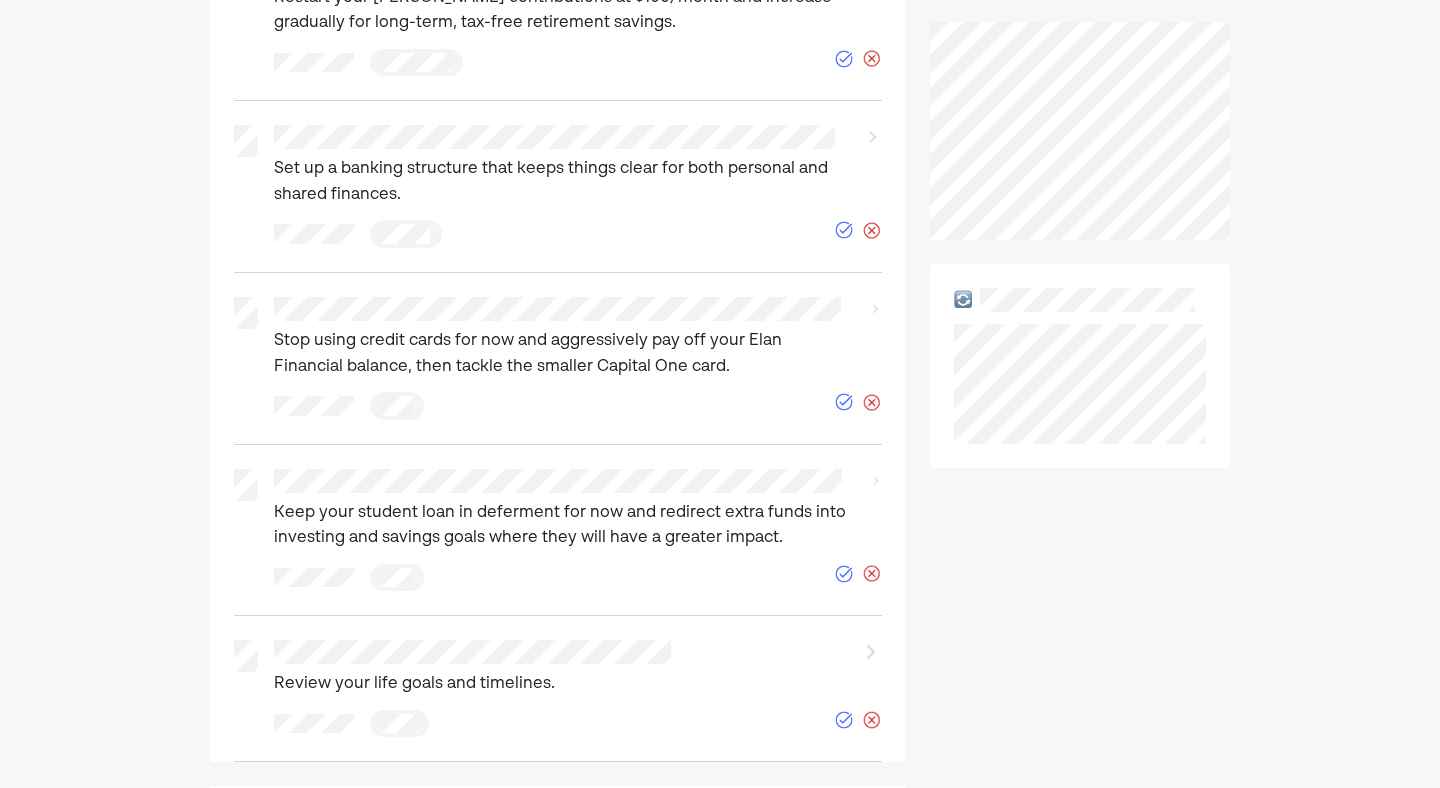 scroll, scrollTop: 270, scrollLeft: 0, axis: vertical 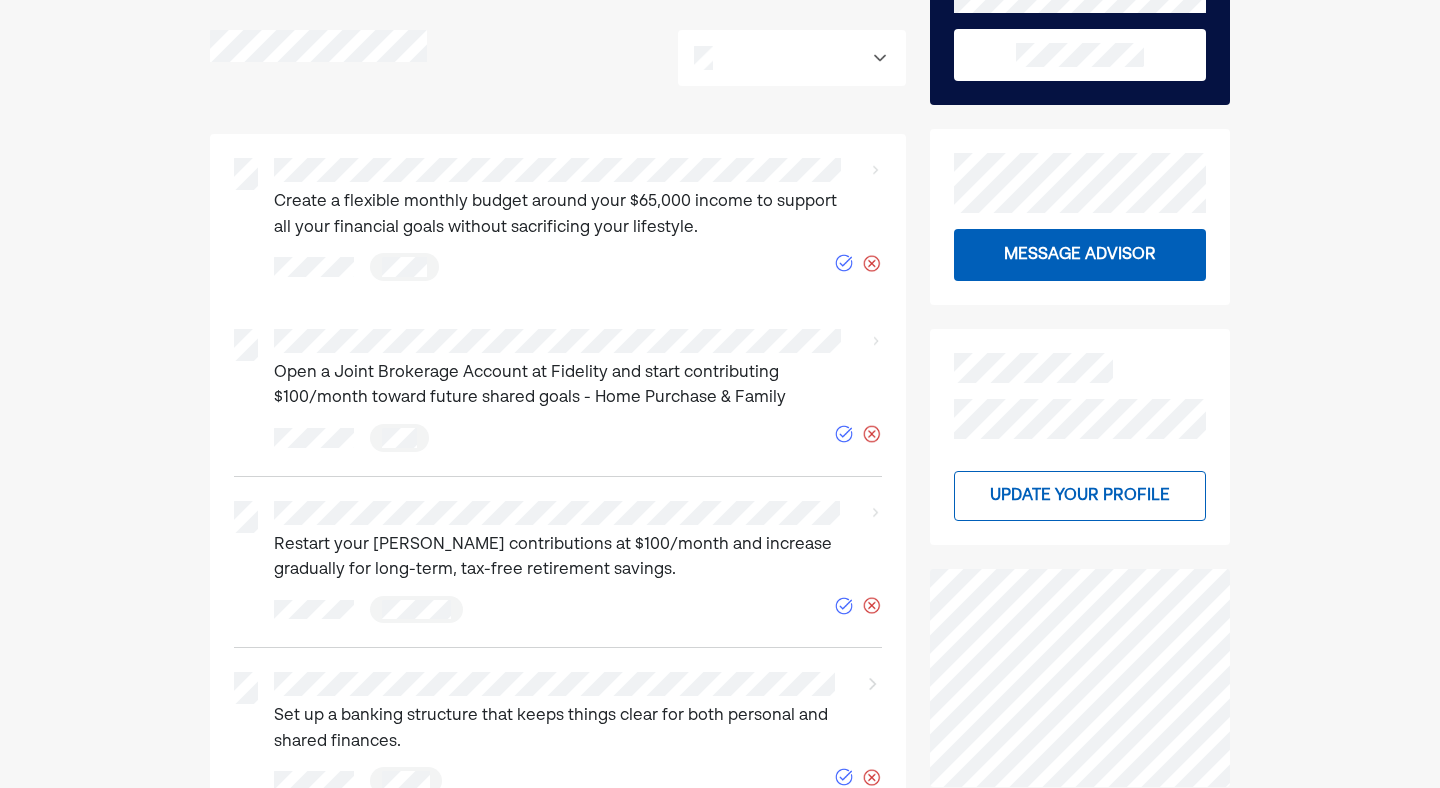click on "Create a flexible monthly budget around your $65,000 income to support all your financial goals without sacrificing your lifestyle." at bounding box center (563, 215) 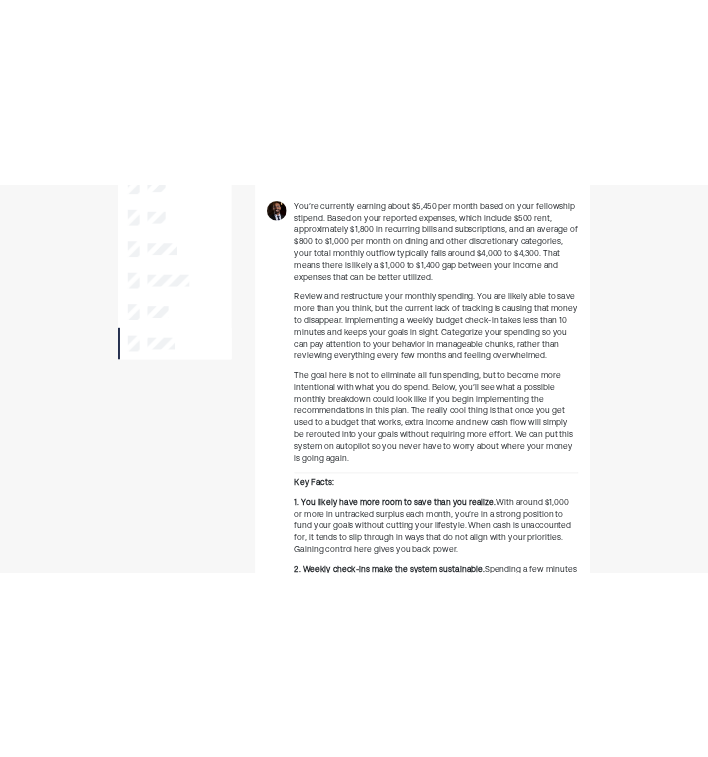 scroll, scrollTop: 0, scrollLeft: 0, axis: both 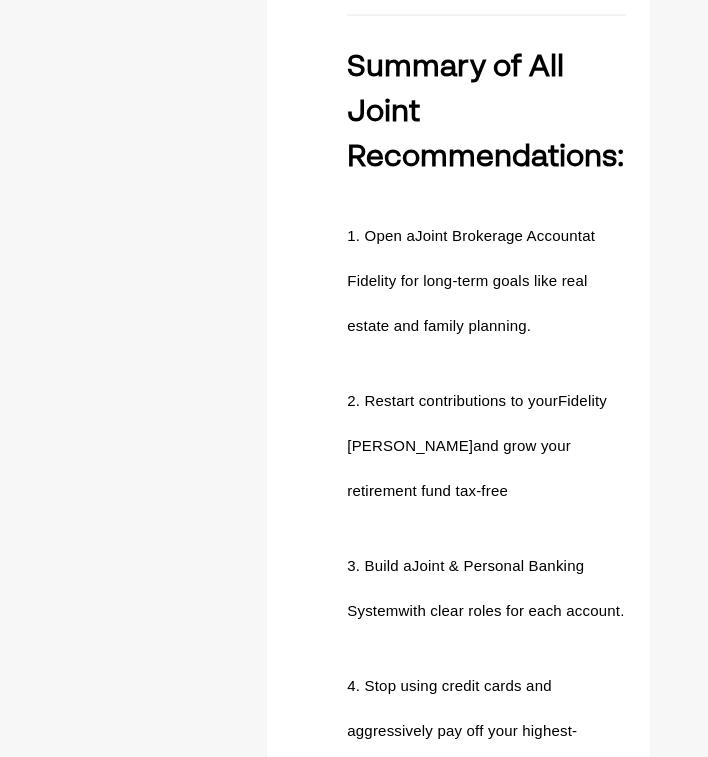drag, startPoint x: 532, startPoint y: 323, endPoint x: 327, endPoint y: 247, distance: 218.6344 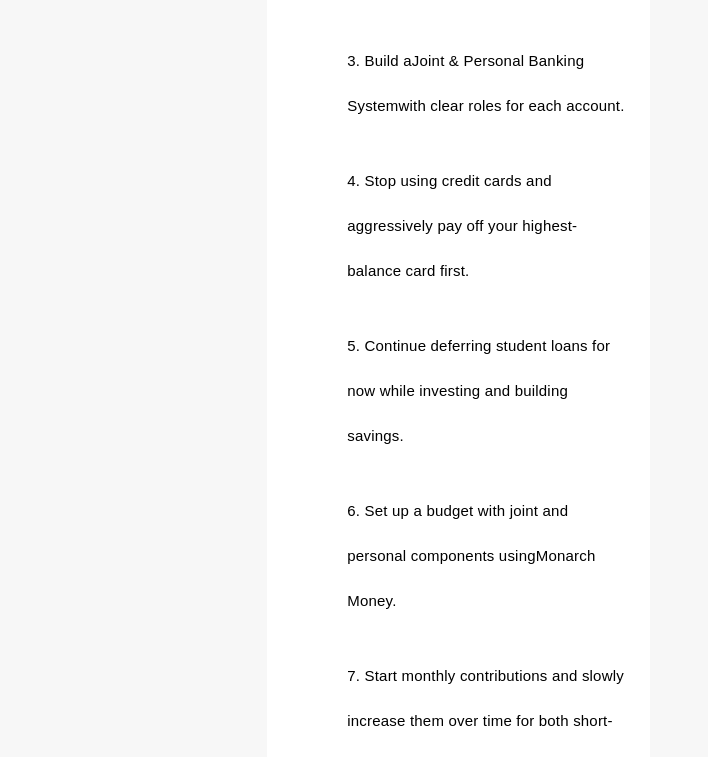 scroll, scrollTop: 1772, scrollLeft: 0, axis: vertical 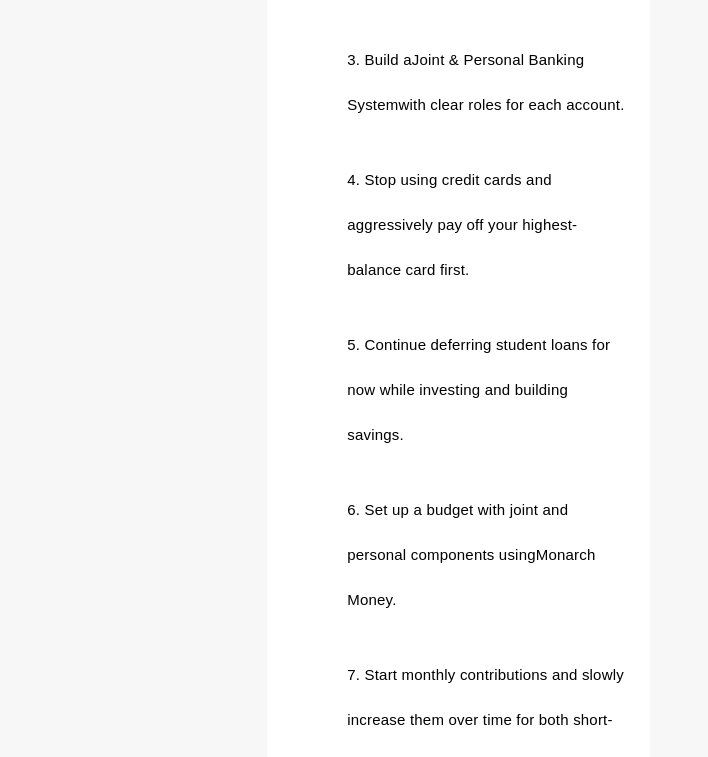 click on "3. Build a" at bounding box center [379, 59] 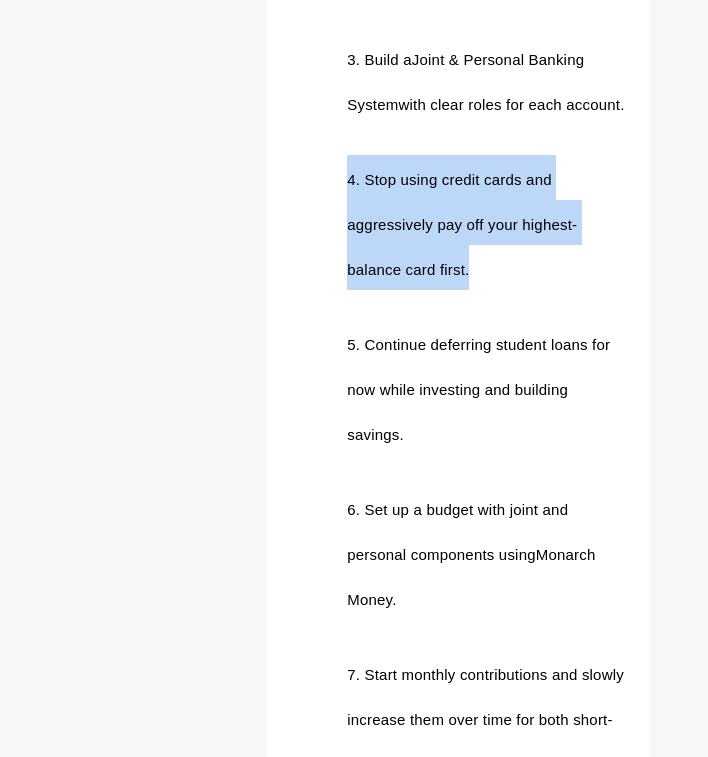 drag, startPoint x: 344, startPoint y: 227, endPoint x: 495, endPoint y: 328, distance: 181.66452 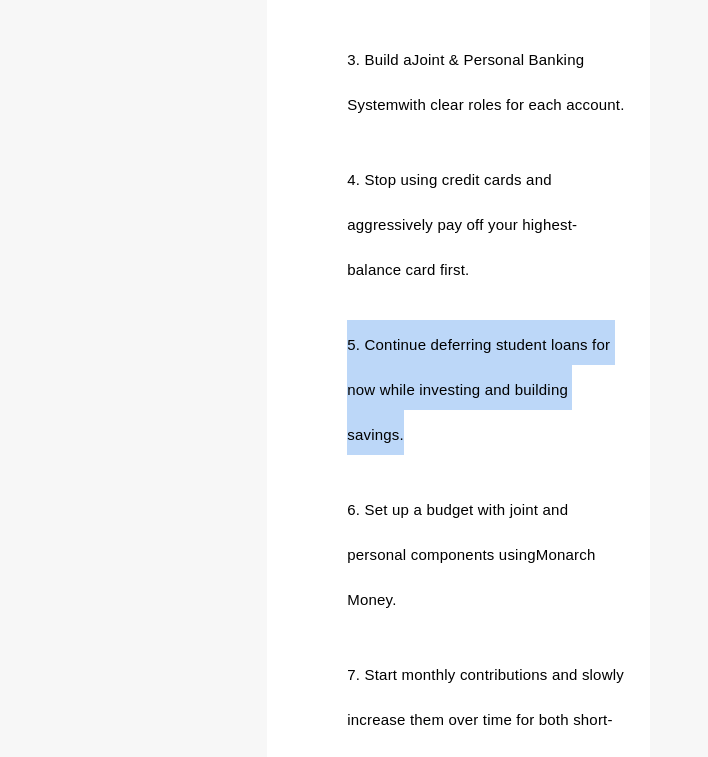 drag, startPoint x: 344, startPoint y: 386, endPoint x: 426, endPoint y: 476, distance: 121.75385 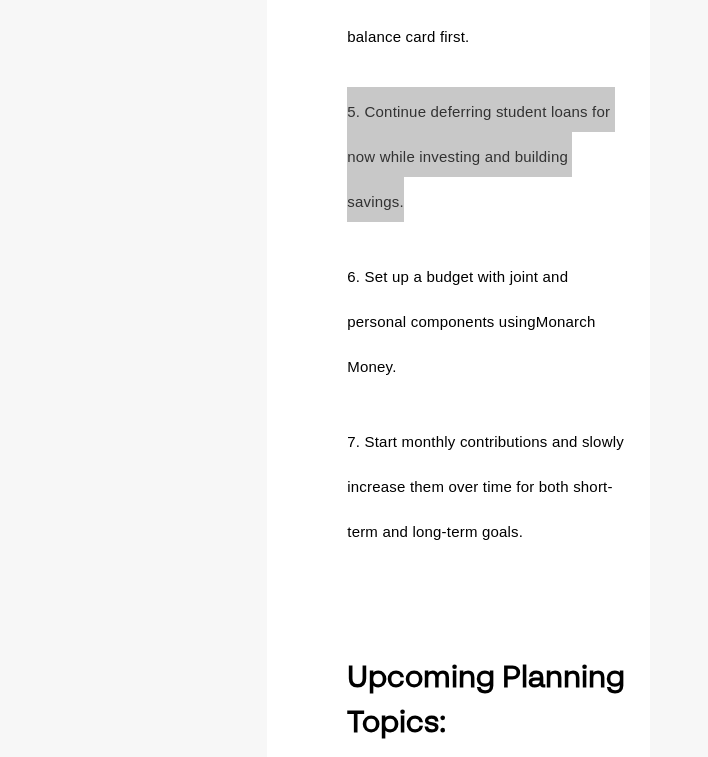 scroll, scrollTop: 2029, scrollLeft: 0, axis: vertical 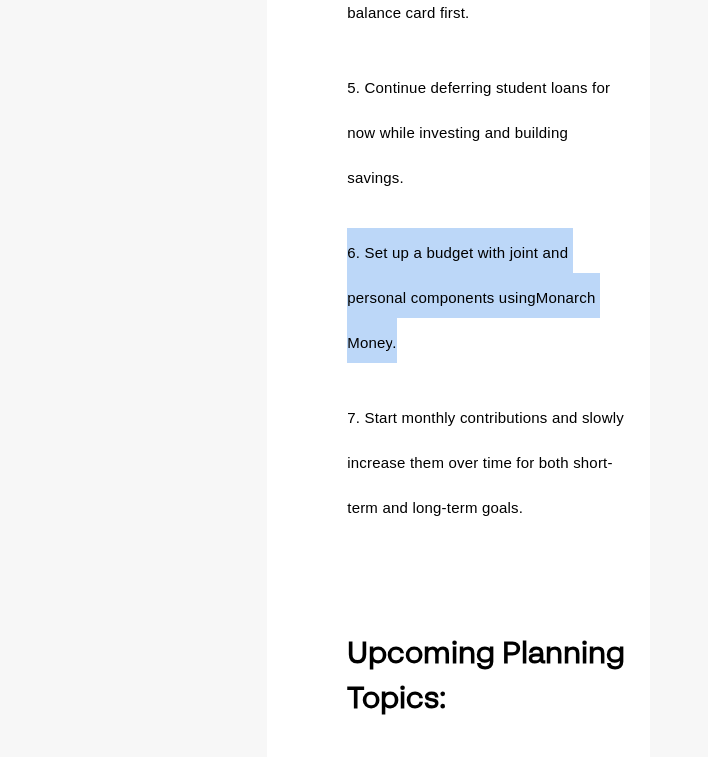 drag, startPoint x: 343, startPoint y: 298, endPoint x: 412, endPoint y: 395, distance: 119.03781 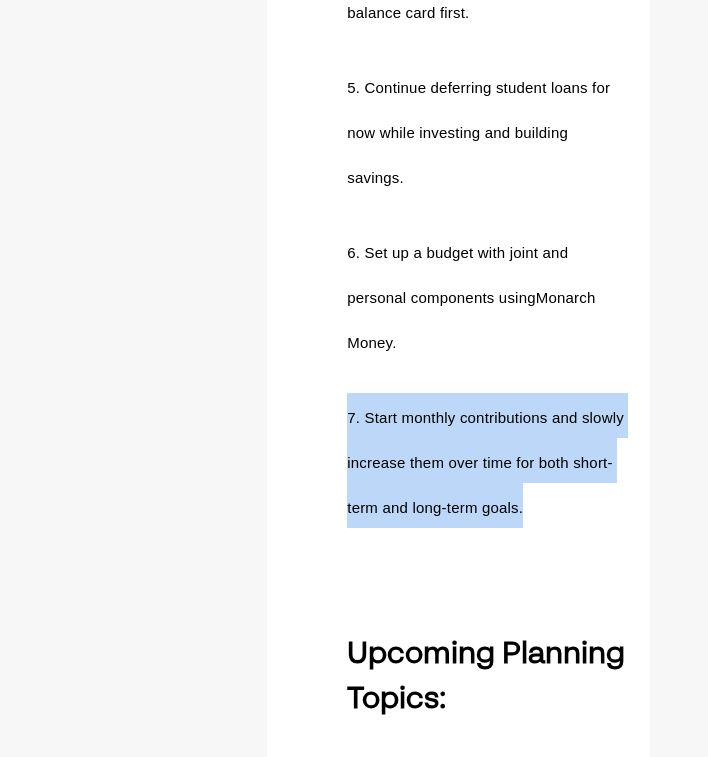 drag, startPoint x: 343, startPoint y: 460, endPoint x: 527, endPoint y: 552, distance: 205.71825 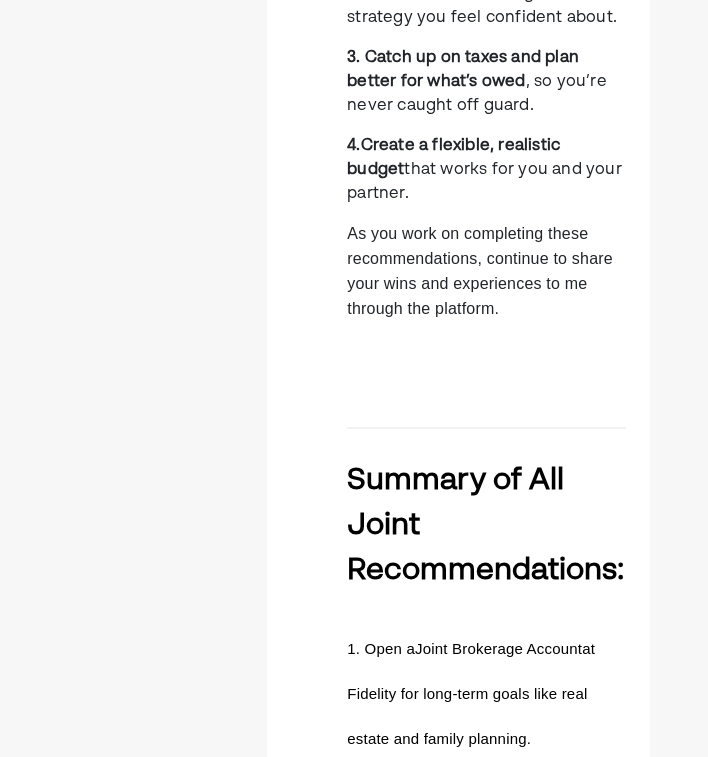 scroll, scrollTop: 0, scrollLeft: 0, axis: both 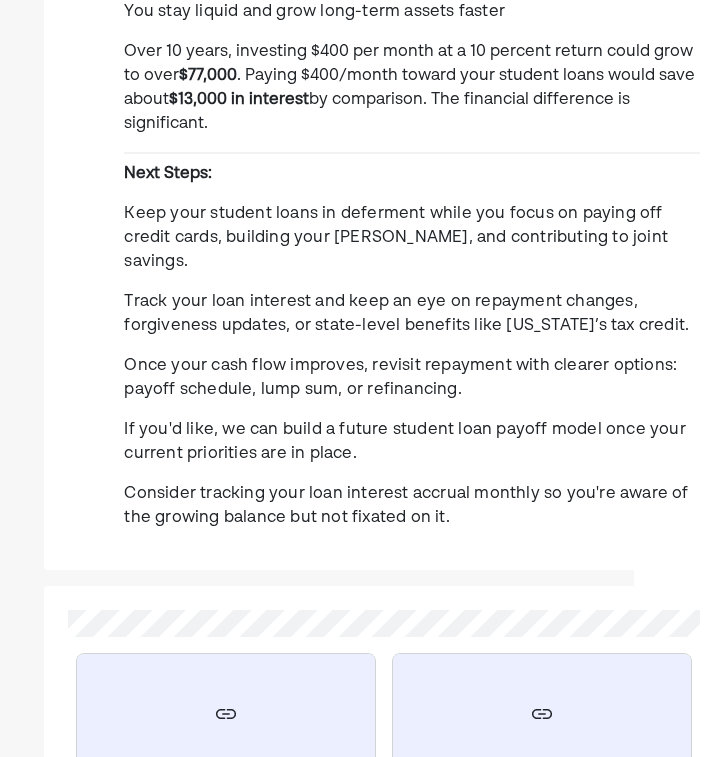 click on "Consider tracking your loan interest accrual monthly so you're aware of the growing balance but not fixated on it." at bounding box center (406, 506) 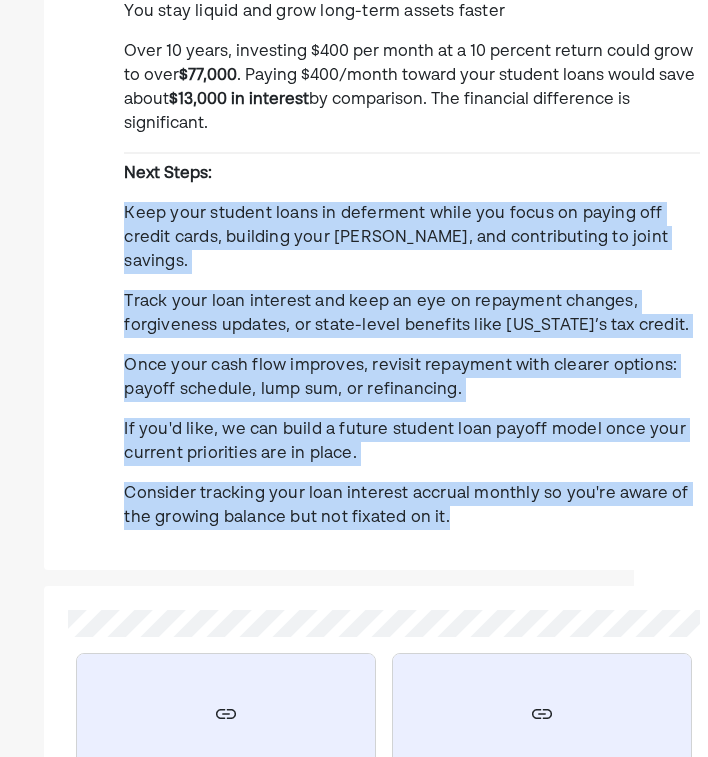drag, startPoint x: 452, startPoint y: 492, endPoint x: 114, endPoint y: 223, distance: 431.978 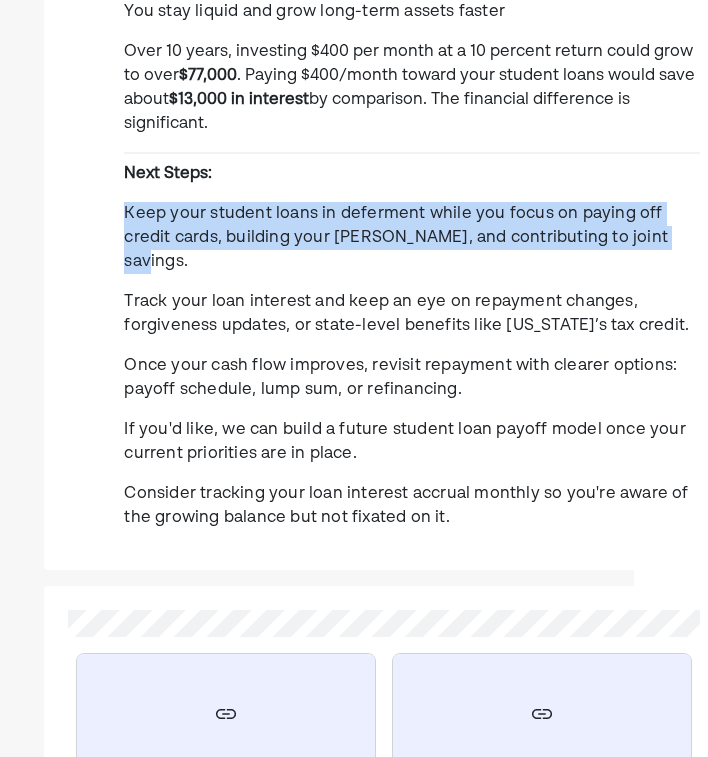 drag, startPoint x: 610, startPoint y: 231, endPoint x: 93, endPoint y: 194, distance: 518.32227 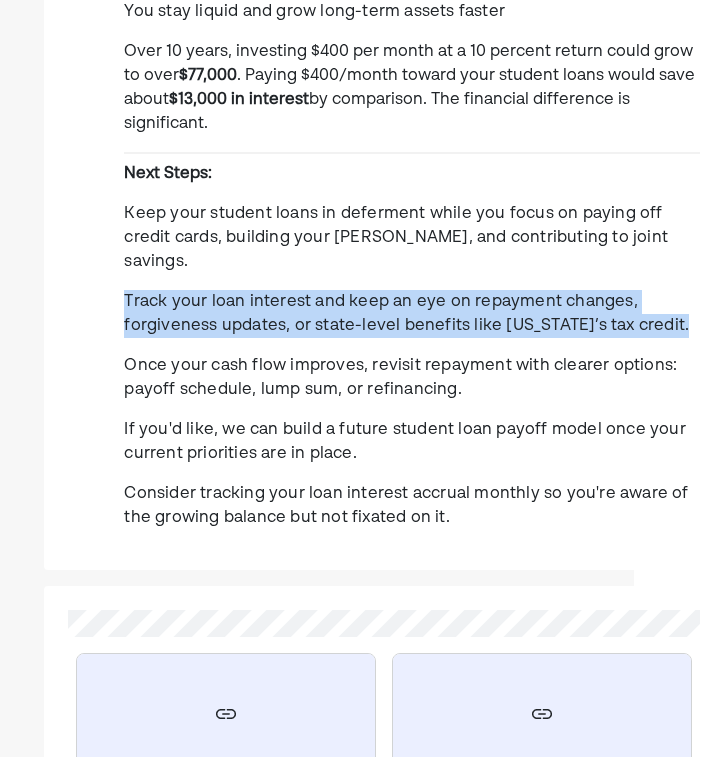 drag, startPoint x: 110, startPoint y: 278, endPoint x: 644, endPoint y: 317, distance: 535.42224 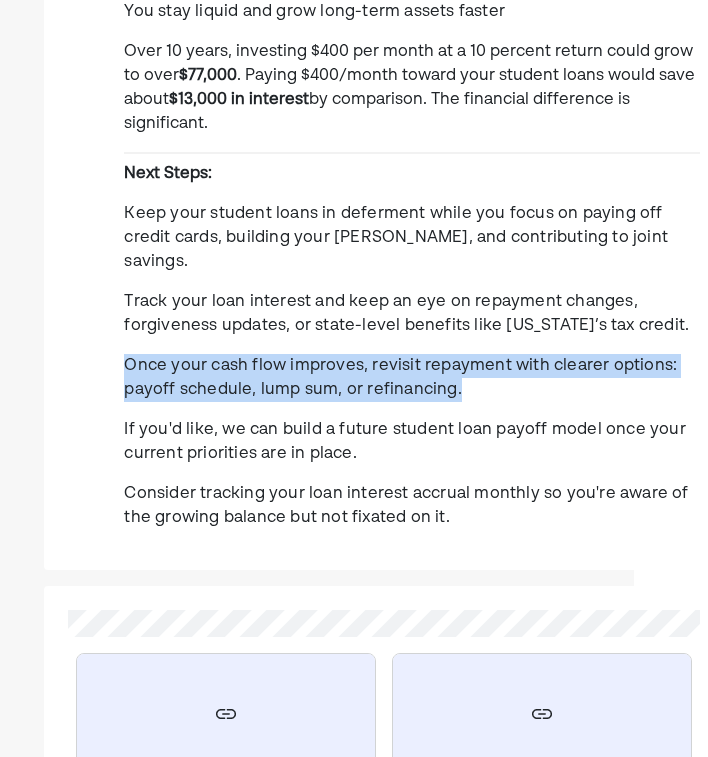 drag, startPoint x: 115, startPoint y: 337, endPoint x: 478, endPoint y: 391, distance: 366.99454 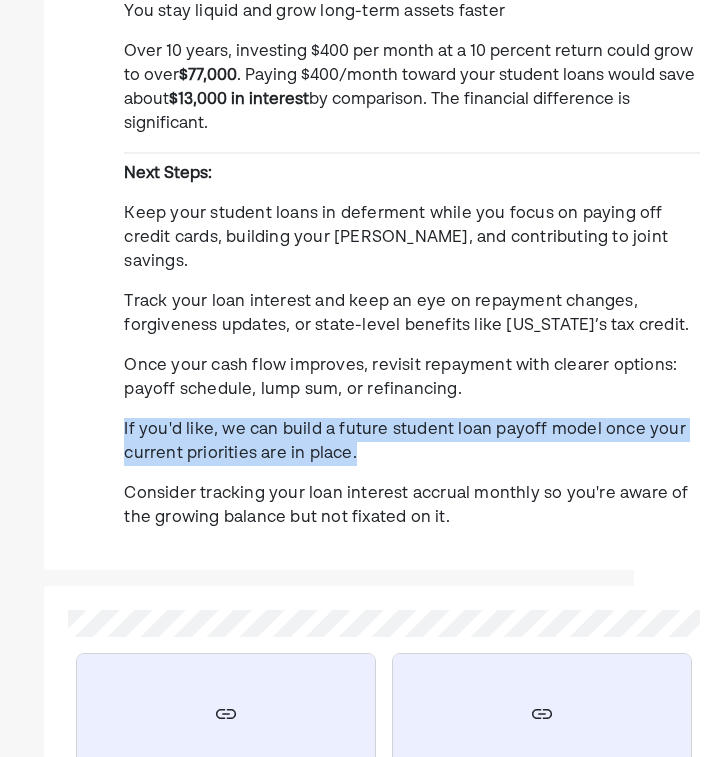 drag, startPoint x: 350, startPoint y: 427, endPoint x: 97, endPoint y: 413, distance: 253.38705 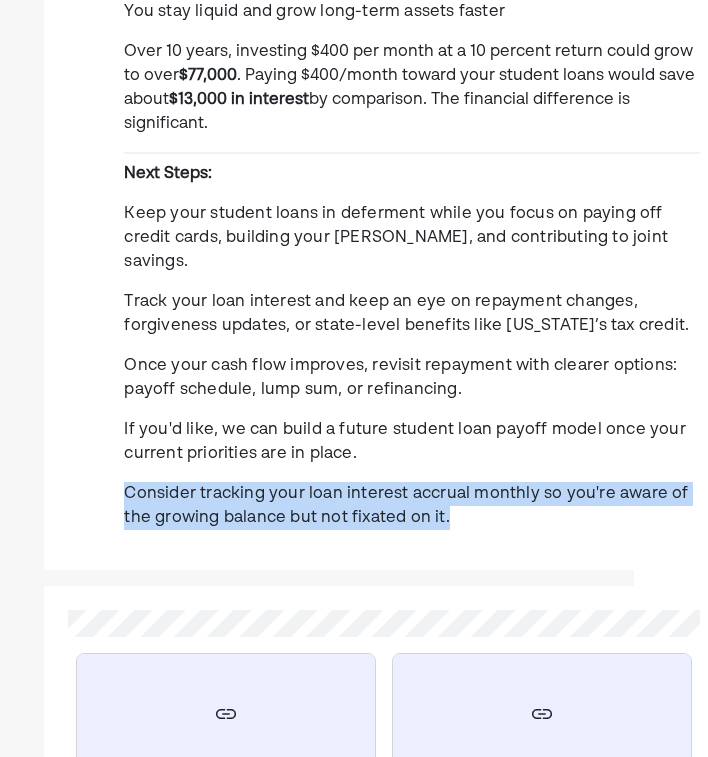 drag, startPoint x: 486, startPoint y: 503, endPoint x: 67, endPoint y: 471, distance: 420.22018 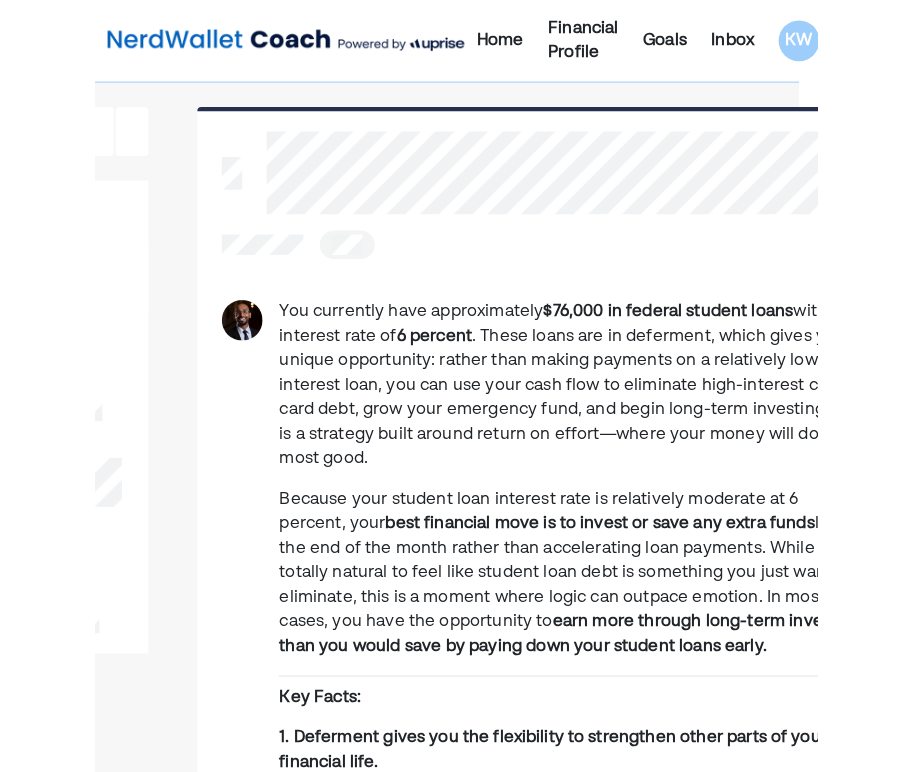 scroll, scrollTop: 0, scrollLeft: 0, axis: both 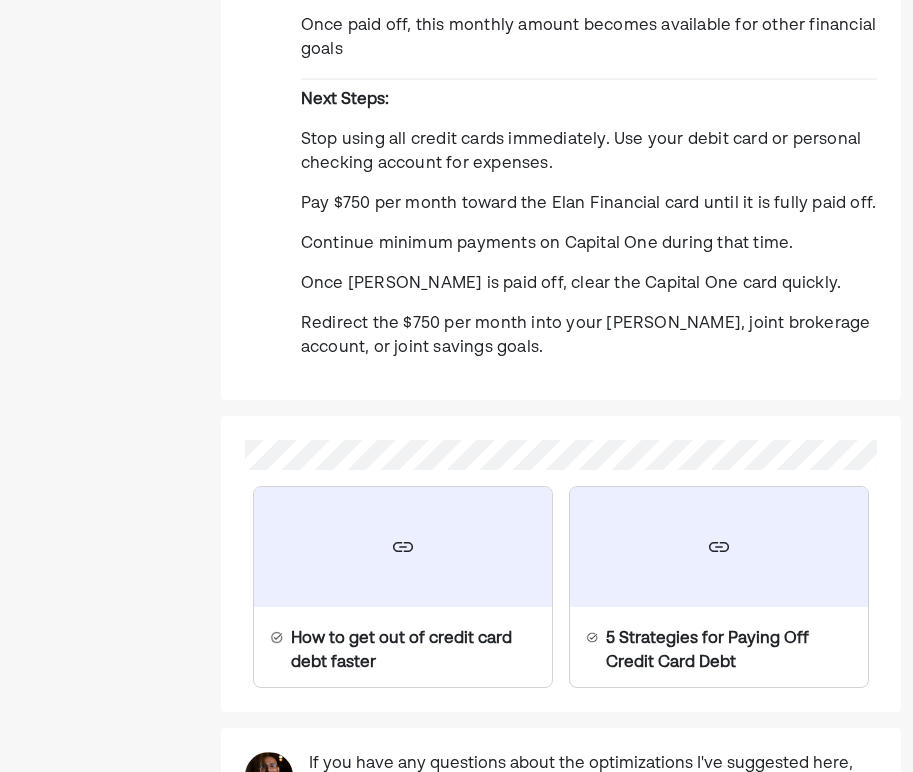 click on "Stop using all credit cards immediately. Use your debit card or personal checking account for expenses." at bounding box center [581, 152] 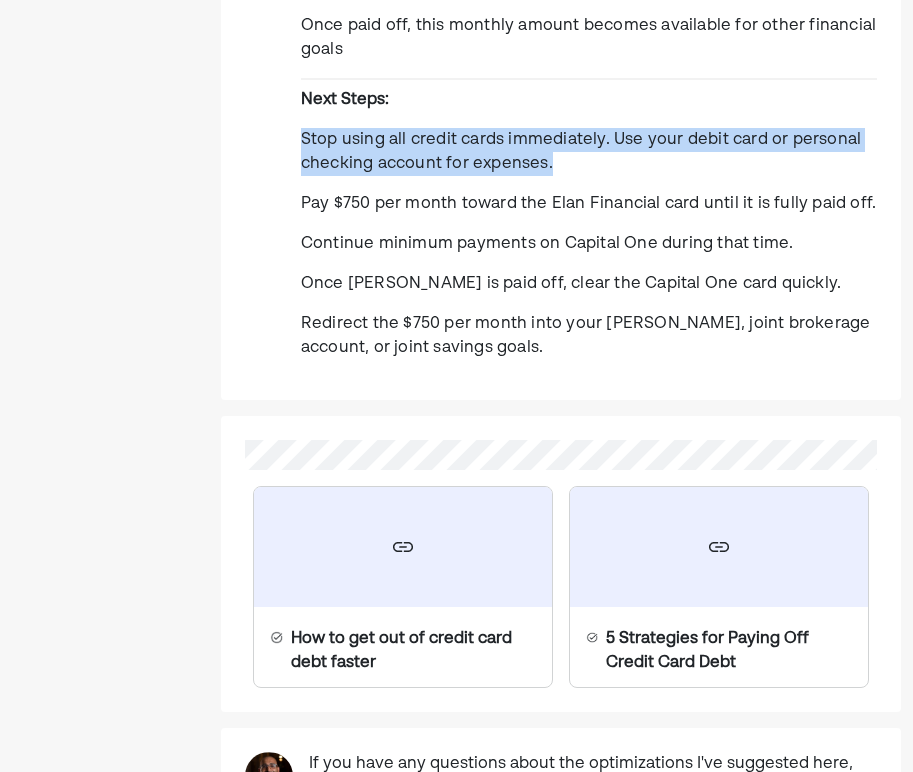 drag, startPoint x: 294, startPoint y: 140, endPoint x: 570, endPoint y: 161, distance: 276.79776 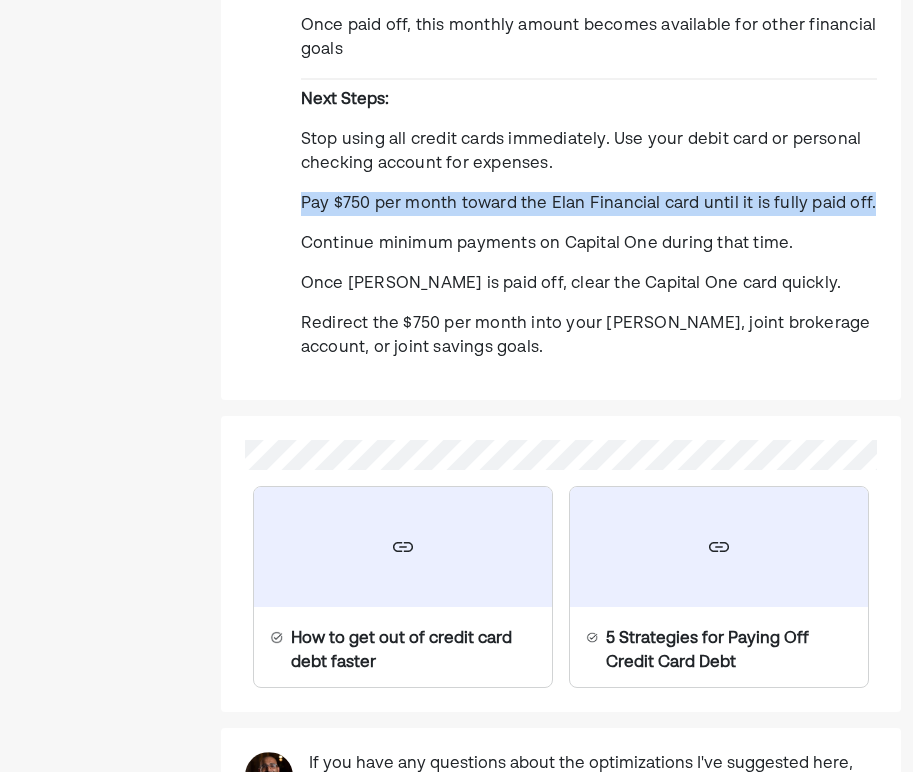 drag, startPoint x: 296, startPoint y: 202, endPoint x: 863, endPoint y: 215, distance: 567.149 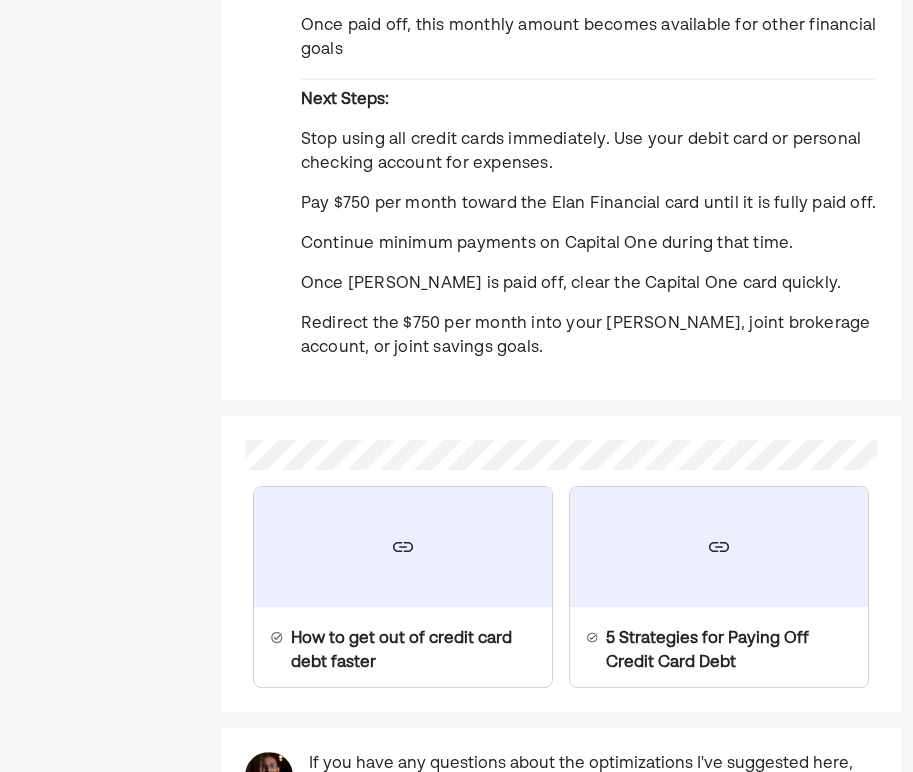 click on "Continue minimum payments on Capital One during that time." at bounding box center (547, 244) 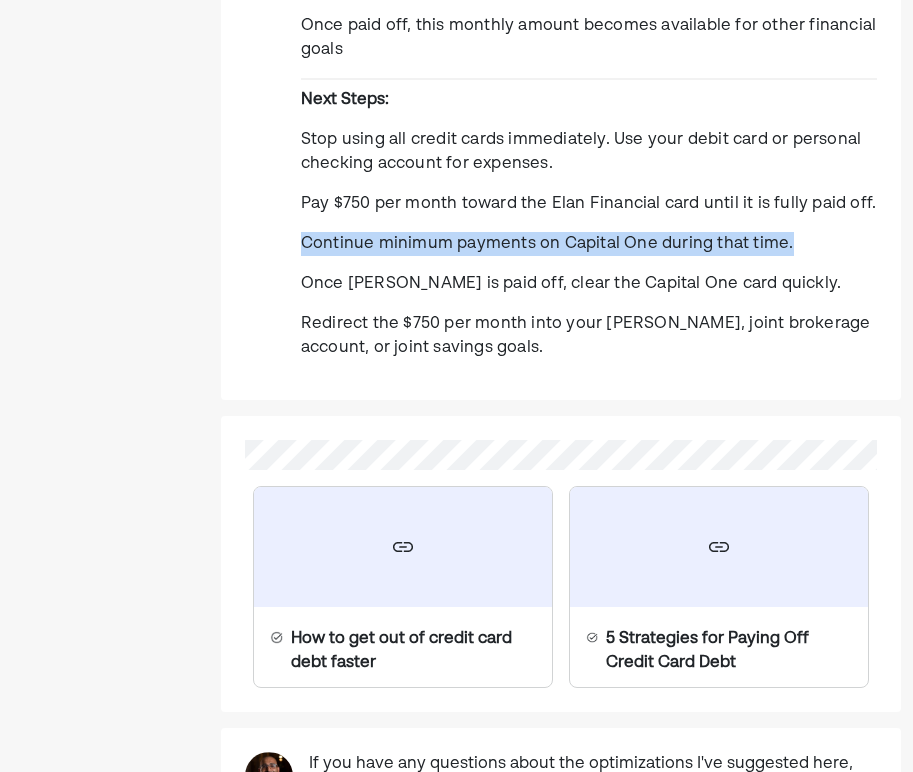 drag, startPoint x: 295, startPoint y: 239, endPoint x: 810, endPoint y: 242, distance: 515.0087 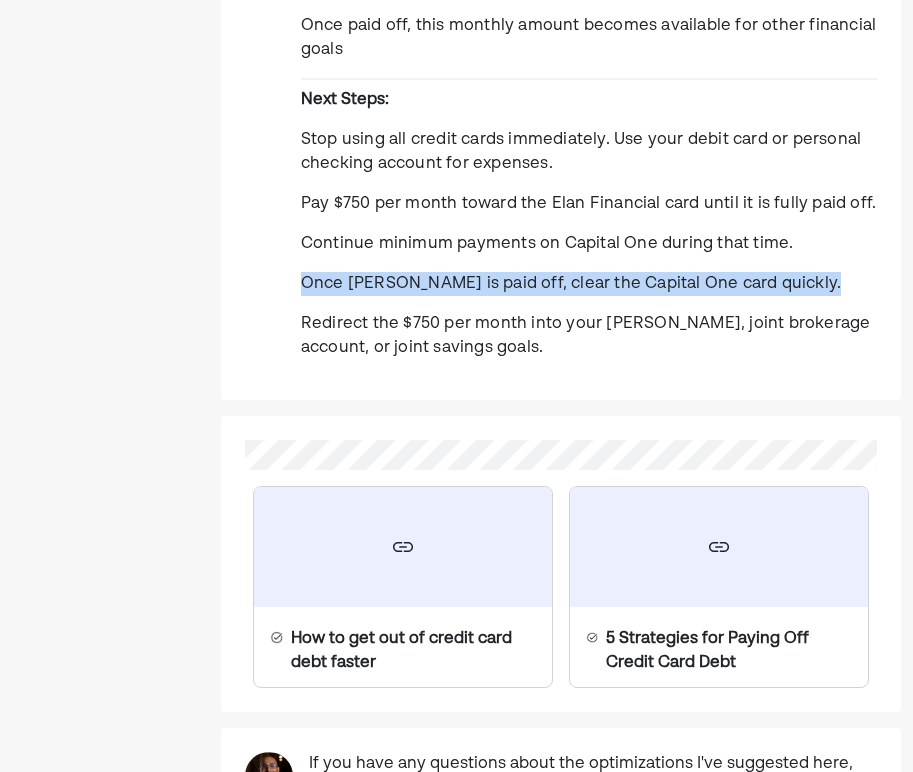 drag, startPoint x: 297, startPoint y: 284, endPoint x: 746, endPoint y: 296, distance: 449.16034 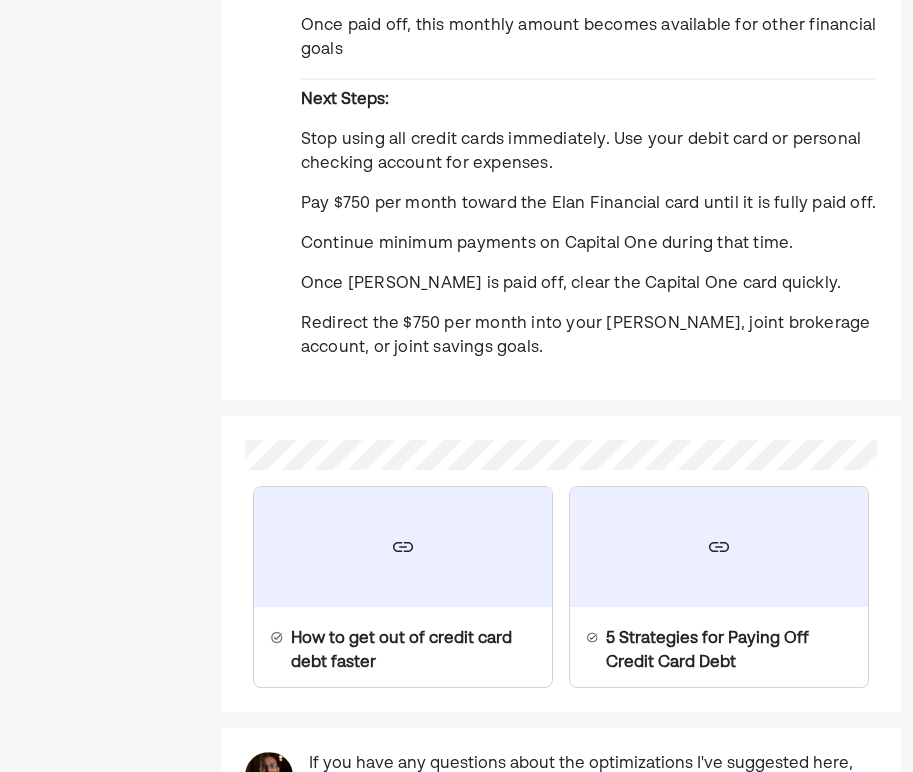 click on "Redirect the $750 per month into your [PERSON_NAME], joint brokerage account, or joint savings goals." at bounding box center [589, 336] 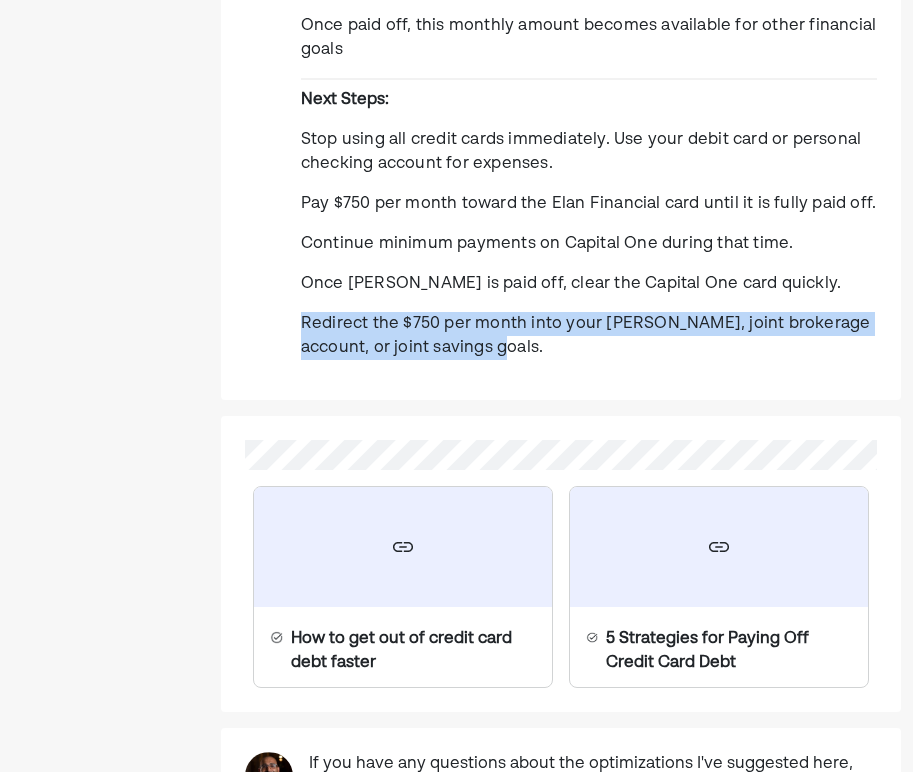 drag, startPoint x: 297, startPoint y: 325, endPoint x: 474, endPoint y: 344, distance: 178.01685 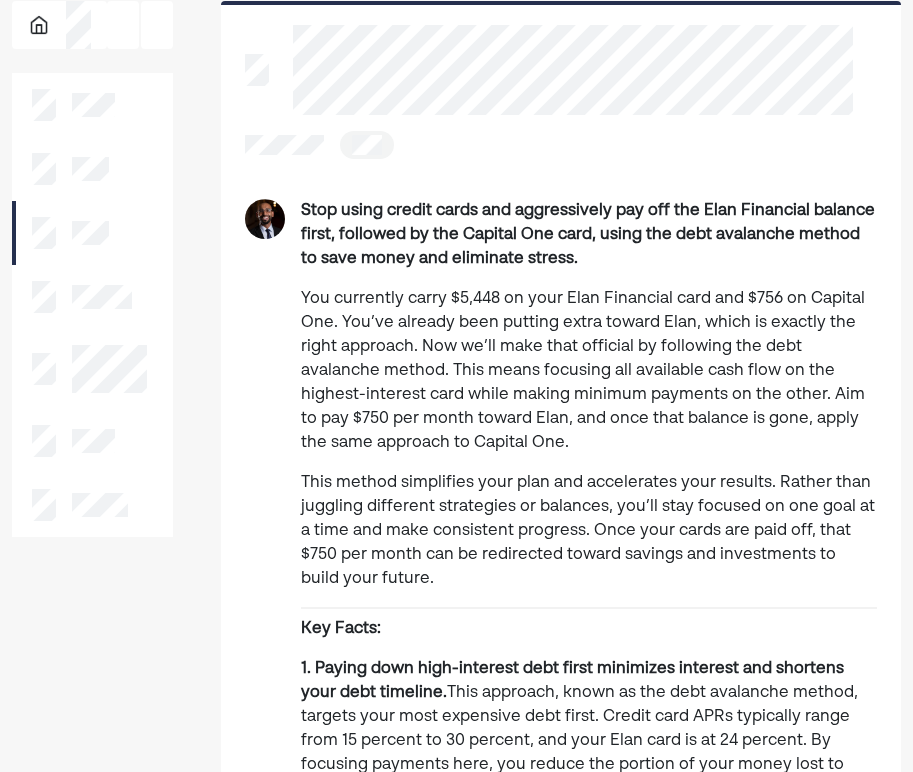 scroll, scrollTop: 41, scrollLeft: 0, axis: vertical 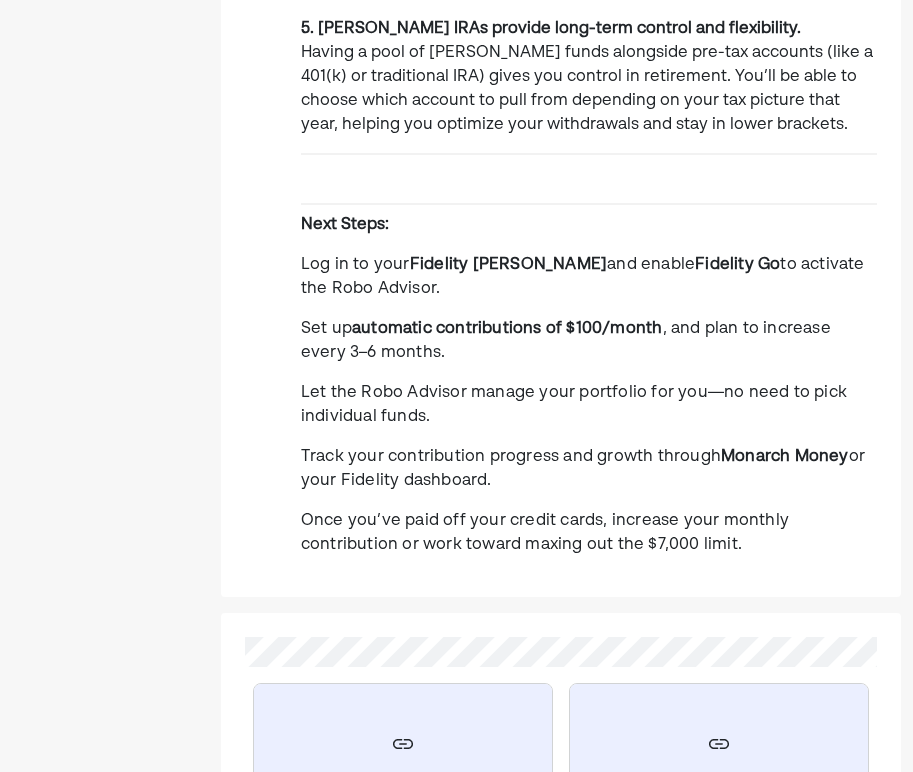 drag, startPoint x: 408, startPoint y: 266, endPoint x: 295, endPoint y: 243, distance: 115.316956 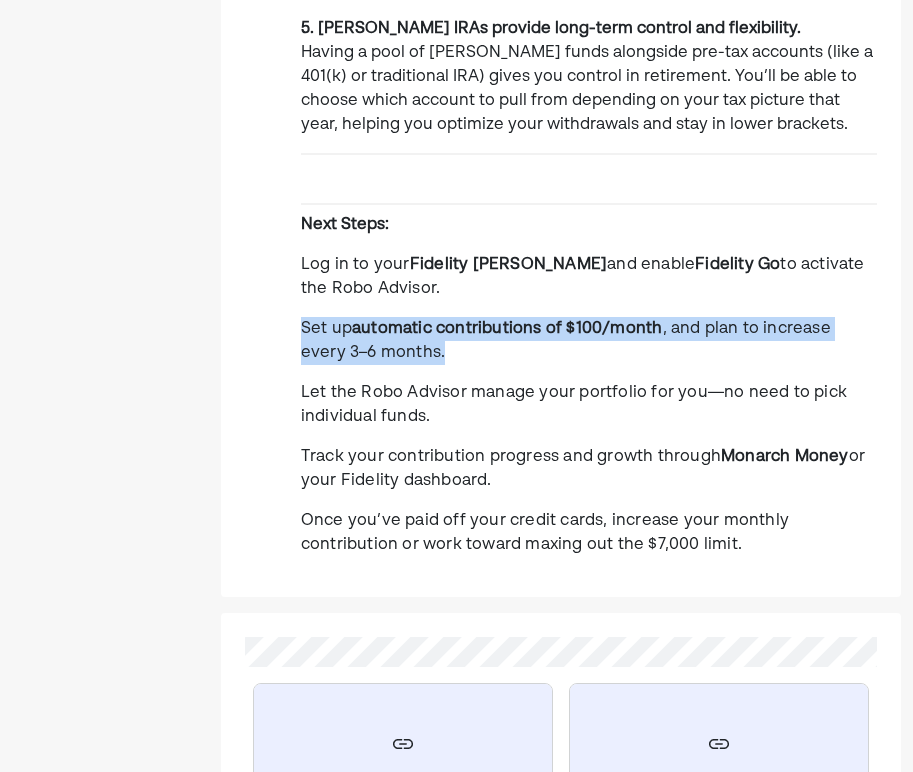 drag, startPoint x: 413, startPoint y: 332, endPoint x: 286, endPoint y: 299, distance: 131.21738 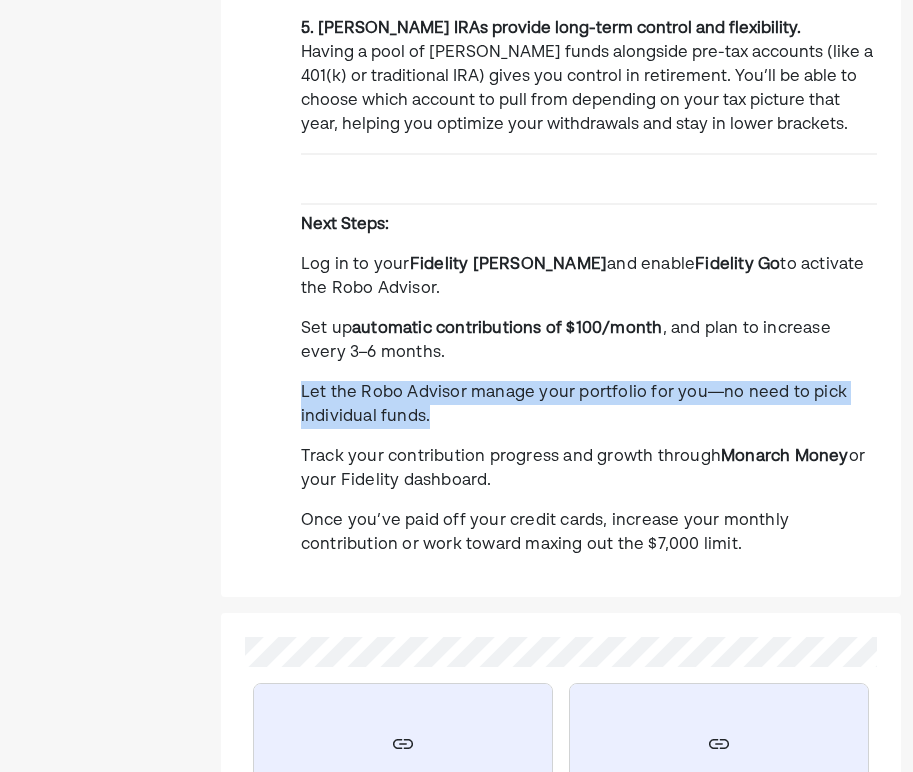 drag, startPoint x: 429, startPoint y: 390, endPoint x: 282, endPoint y: 368, distance: 148.63715 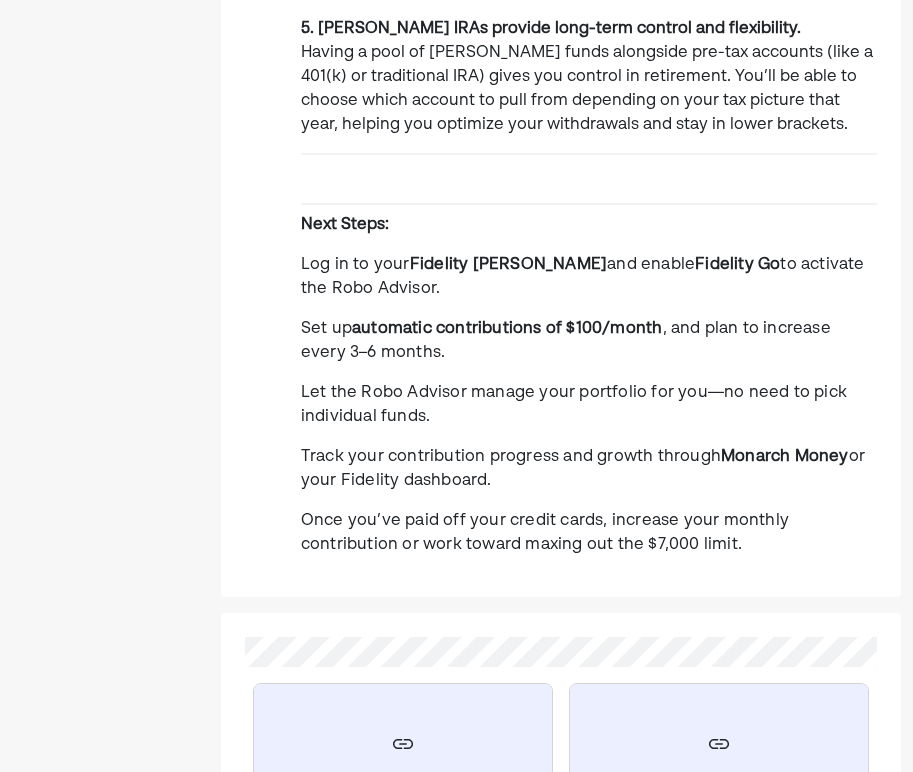 click on "or your Fidelity dashboard." at bounding box center [583, 469] 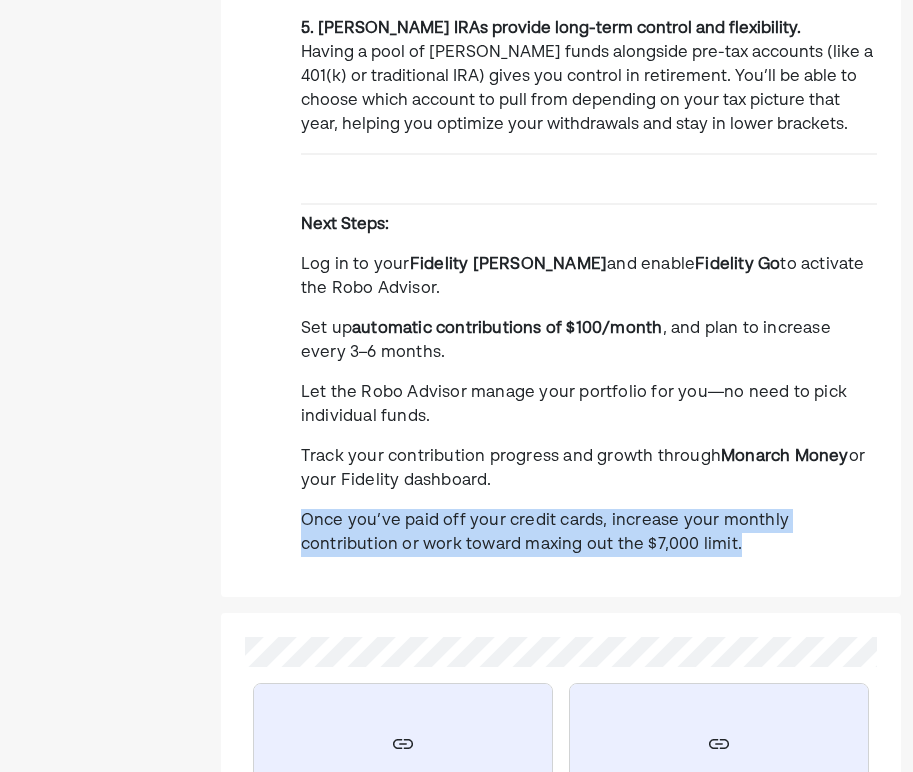 drag, startPoint x: 747, startPoint y: 519, endPoint x: 289, endPoint y: 503, distance: 458.2794 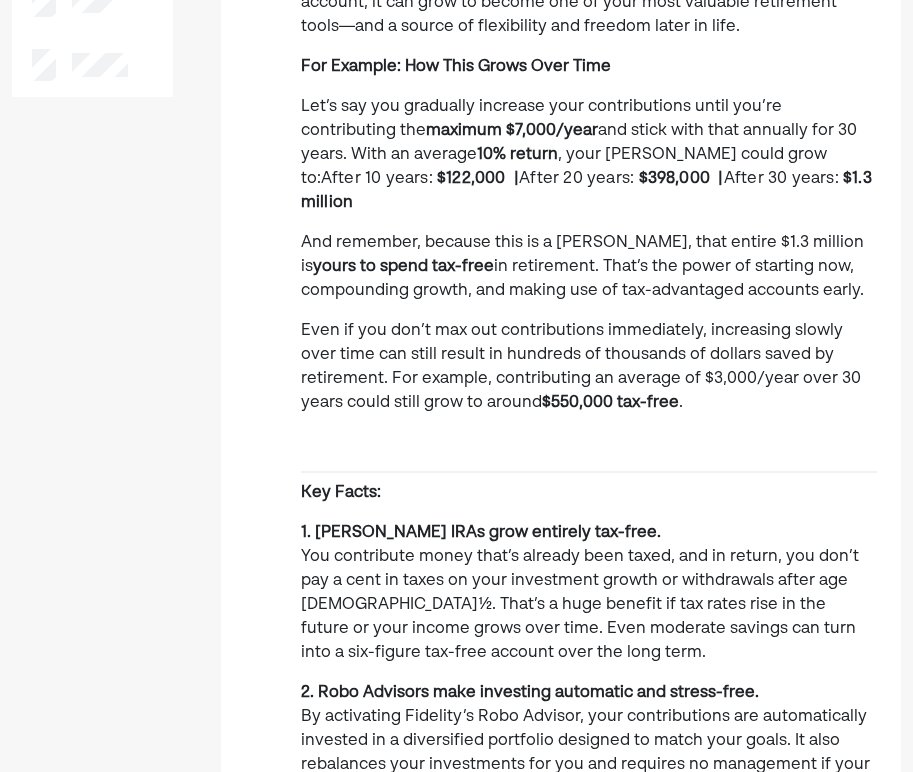 scroll, scrollTop: 0, scrollLeft: 0, axis: both 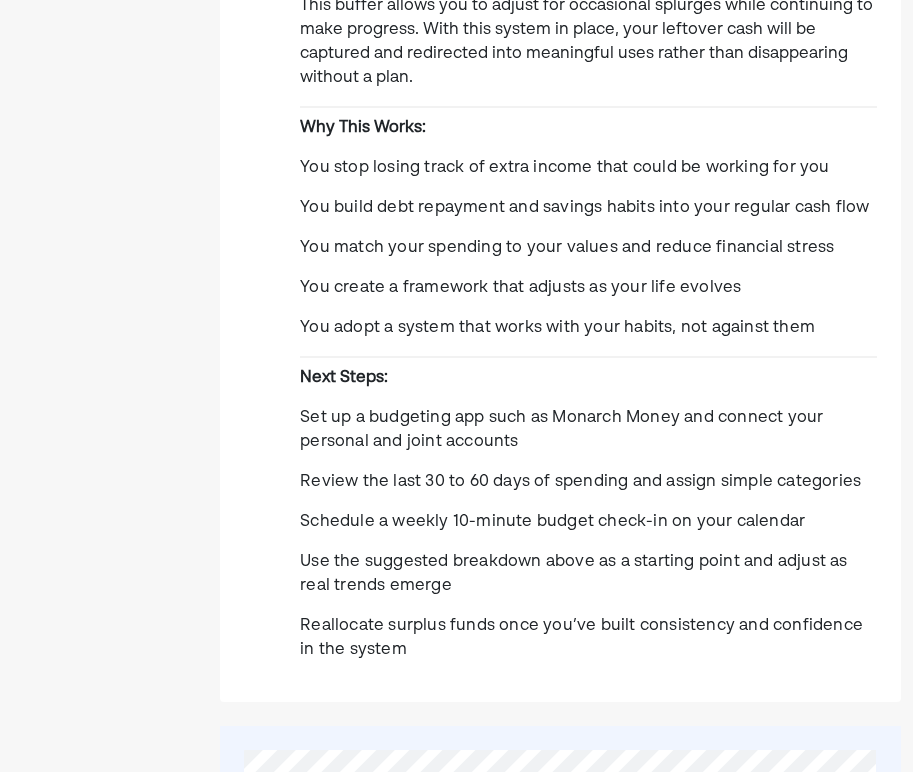 click on "Set up a budgeting app such as Monarch Money and connect your personal and joint accounts" at bounding box center [588, 430] 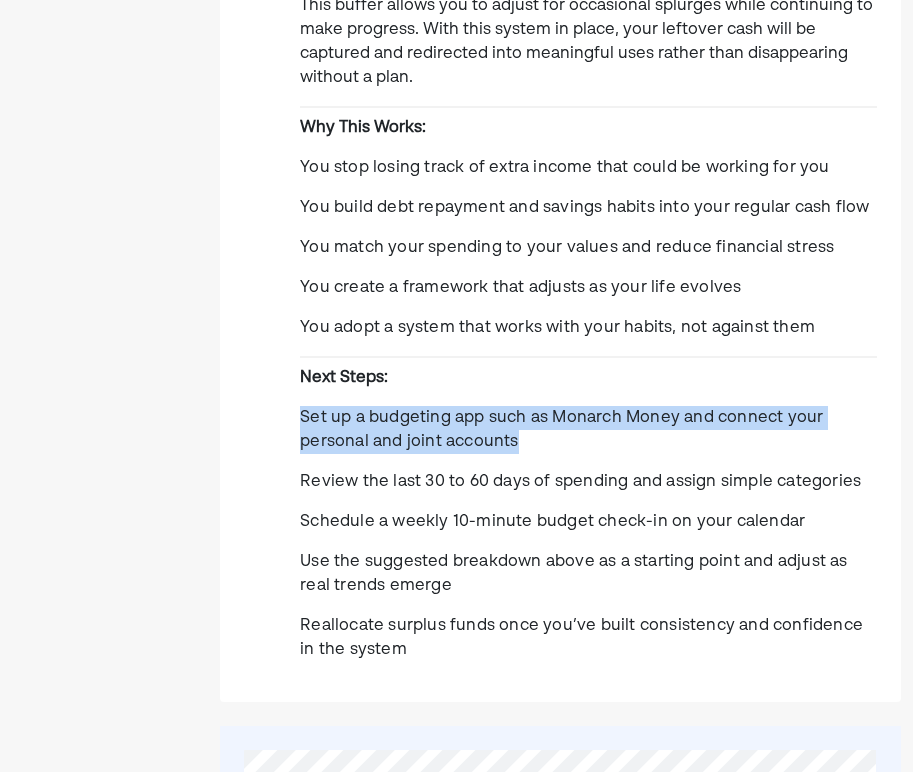 drag, startPoint x: 539, startPoint y: 447, endPoint x: 262, endPoint y: 395, distance: 281.8386 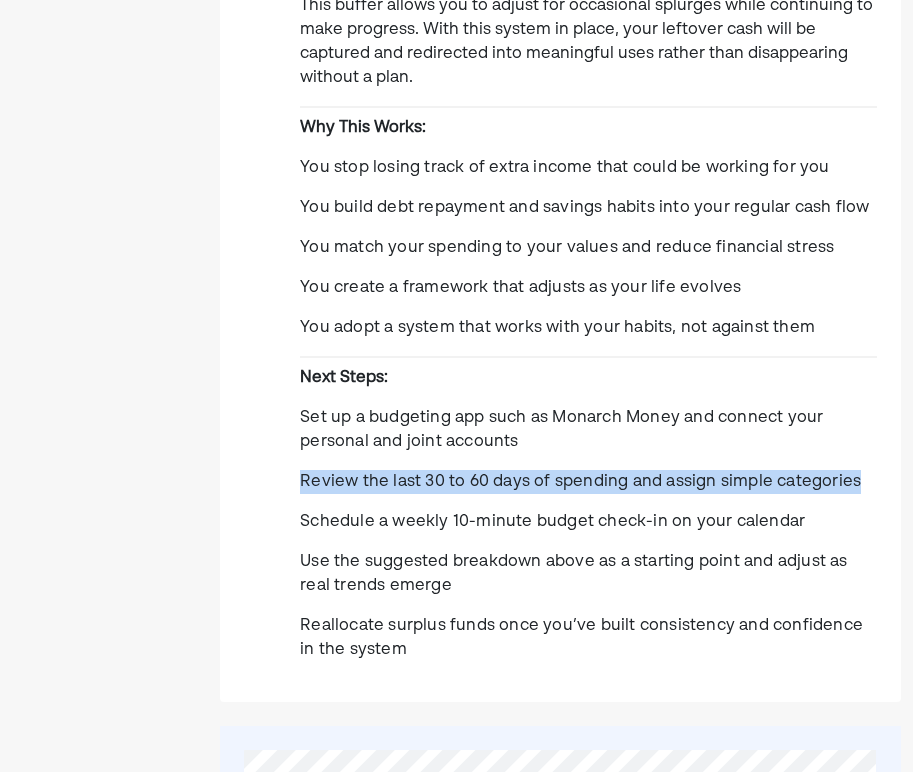drag, startPoint x: 853, startPoint y: 487, endPoint x: 272, endPoint y: 466, distance: 581.3794 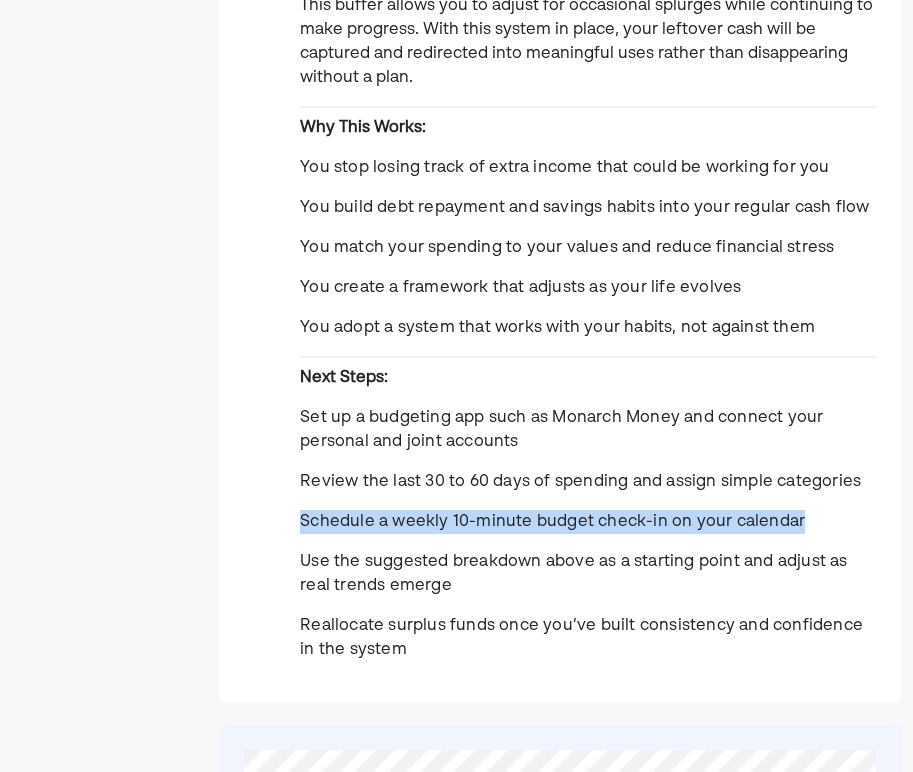 drag, startPoint x: 797, startPoint y: 529, endPoint x: 259, endPoint y: 526, distance: 538.00836 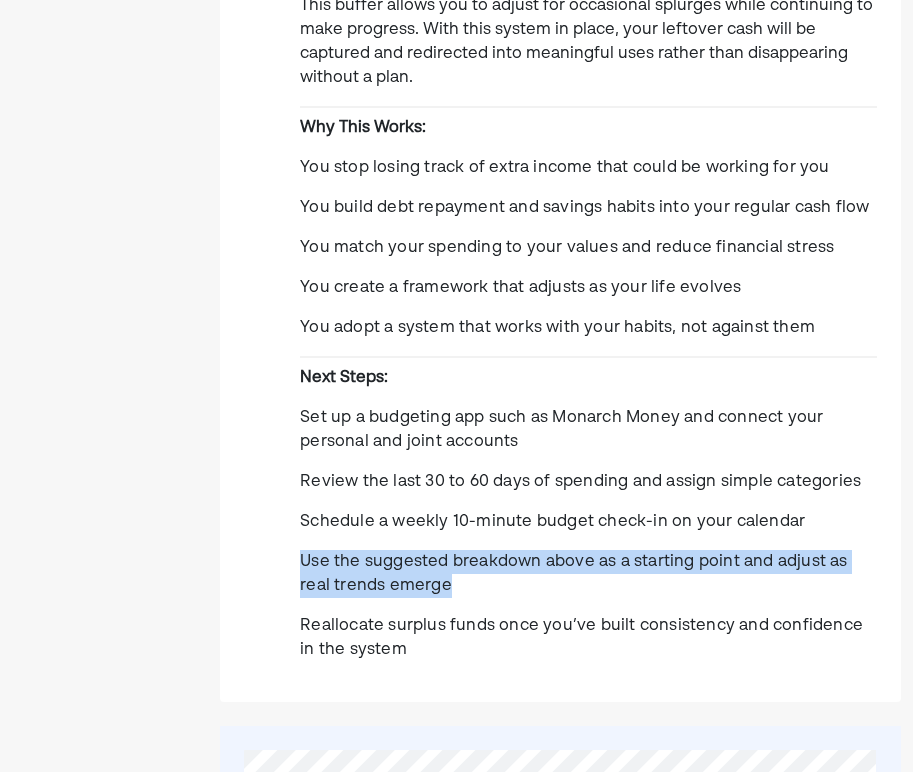drag, startPoint x: 453, startPoint y: 589, endPoint x: 281, endPoint y: 568, distance: 173.27724 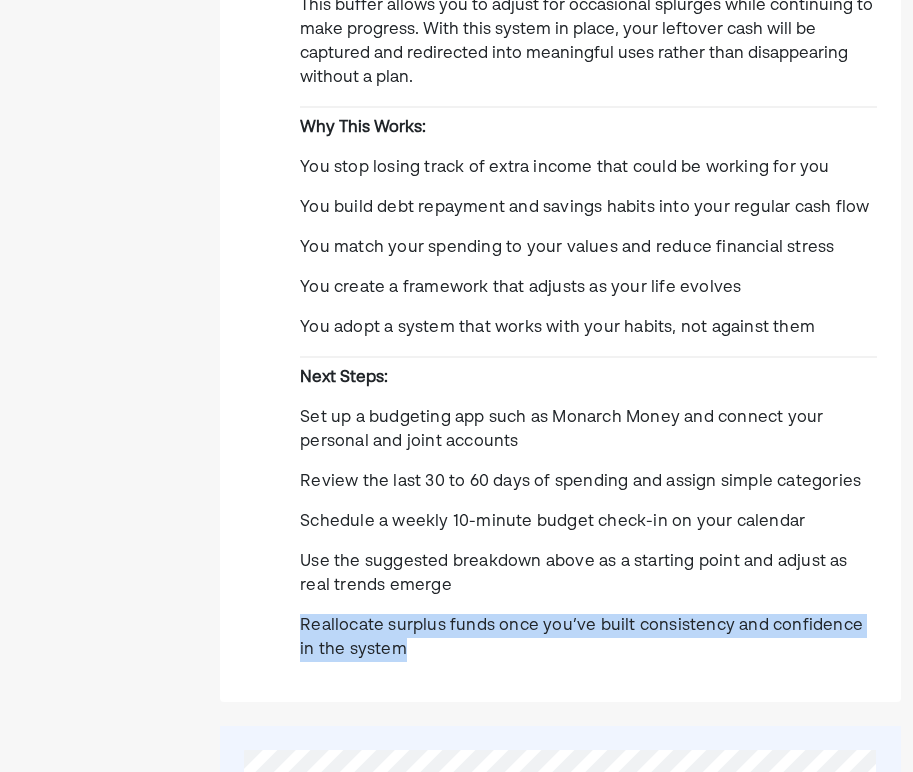 drag, startPoint x: 399, startPoint y: 654, endPoint x: 268, endPoint y: 631, distance: 133.00375 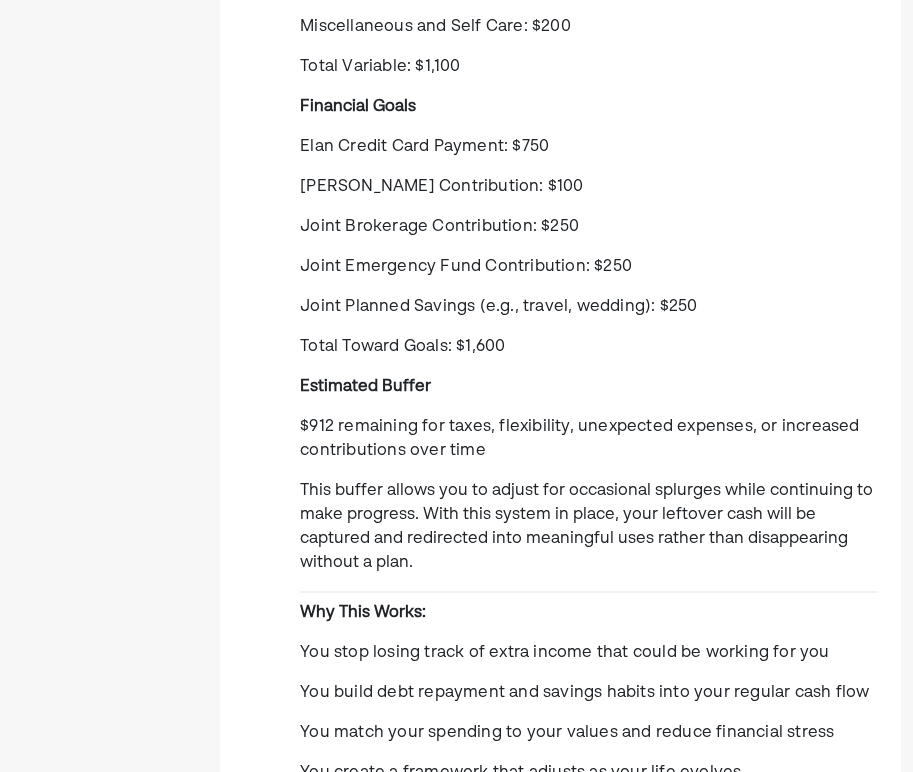 scroll, scrollTop: 2050, scrollLeft: 0, axis: vertical 